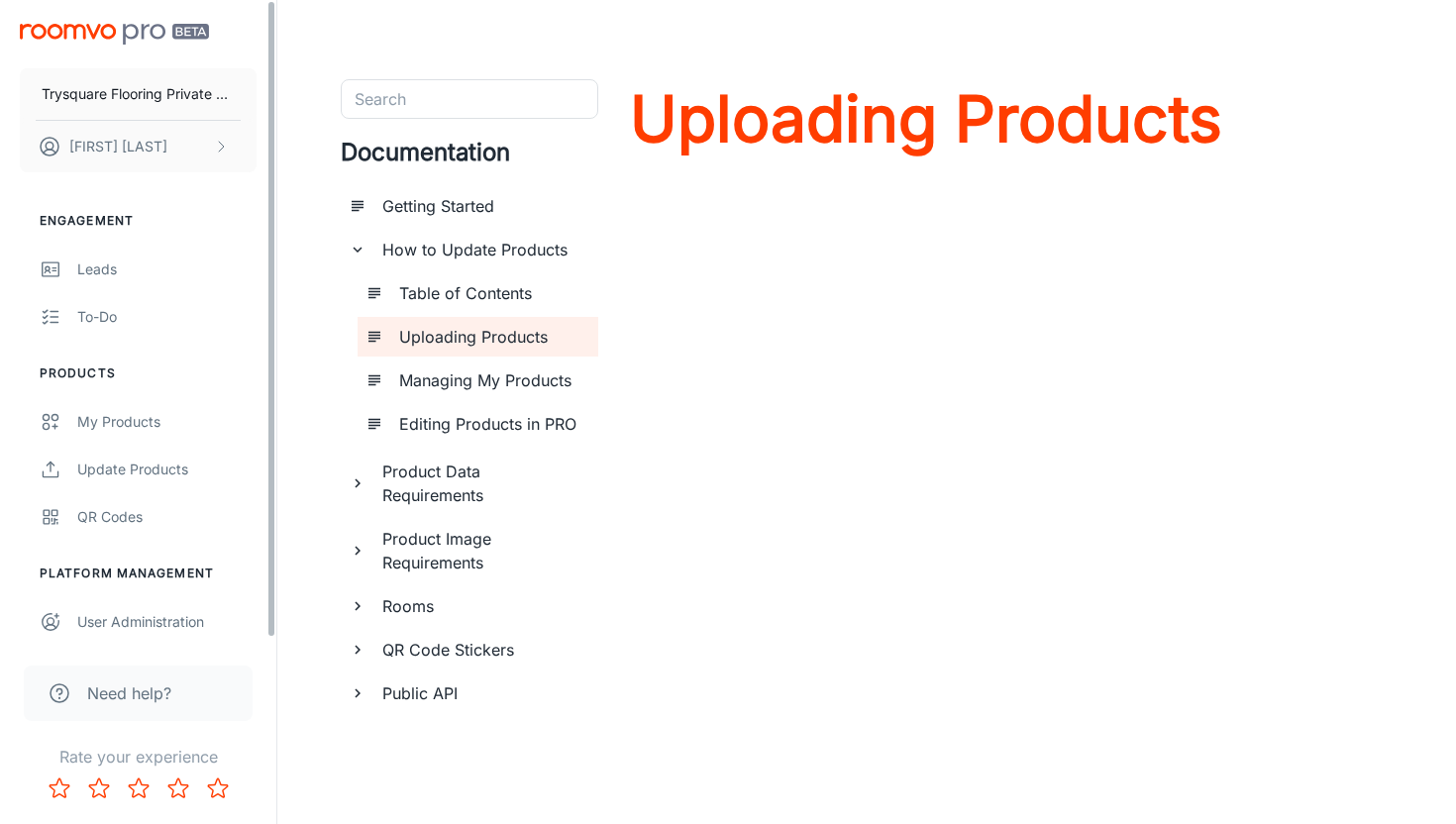 scroll, scrollTop: 0, scrollLeft: 0, axis: both 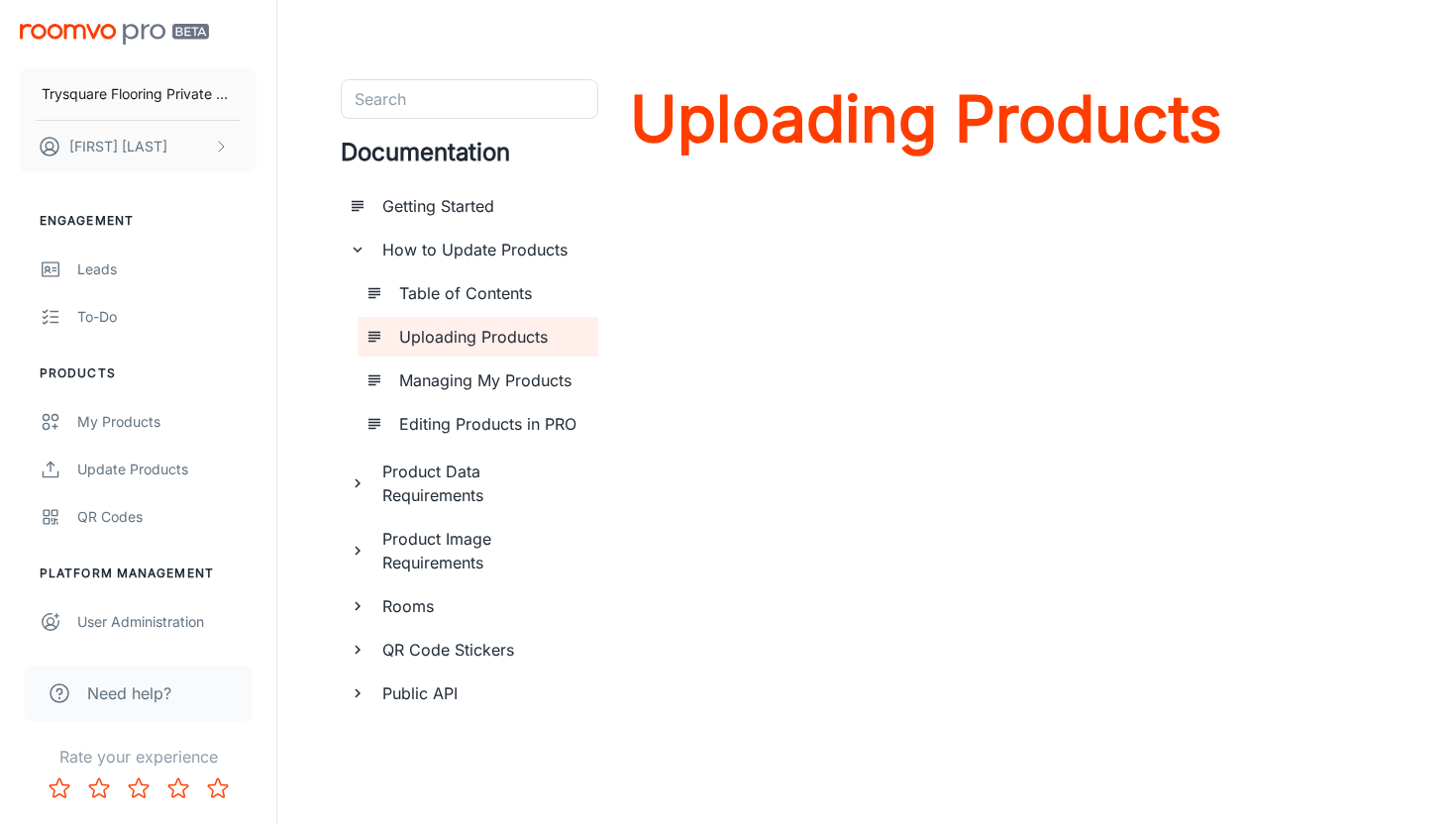 click on "Product Data Requirements" at bounding box center (482, 483) 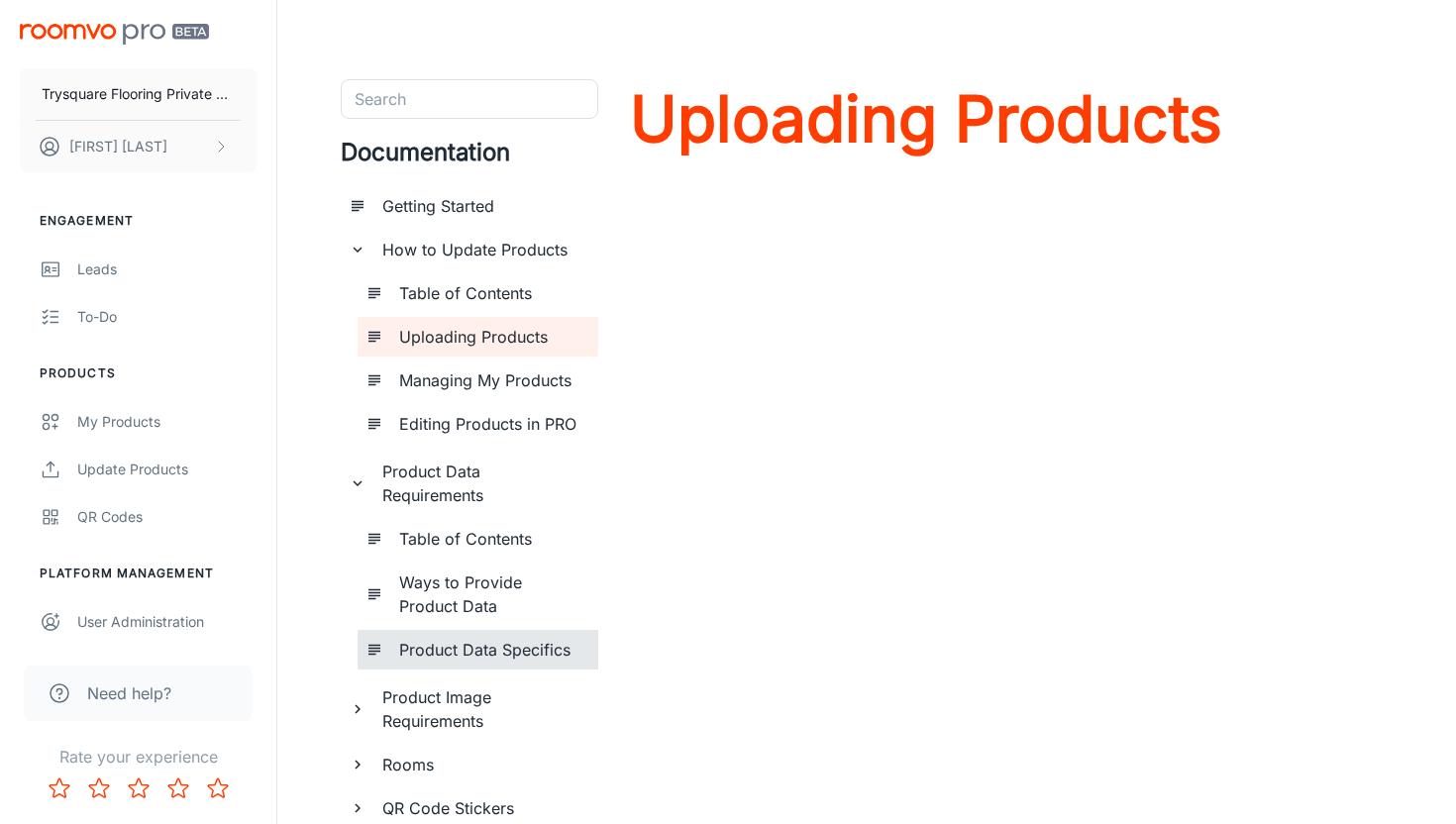 click on "Product Data Specifics" at bounding box center (490, 650) 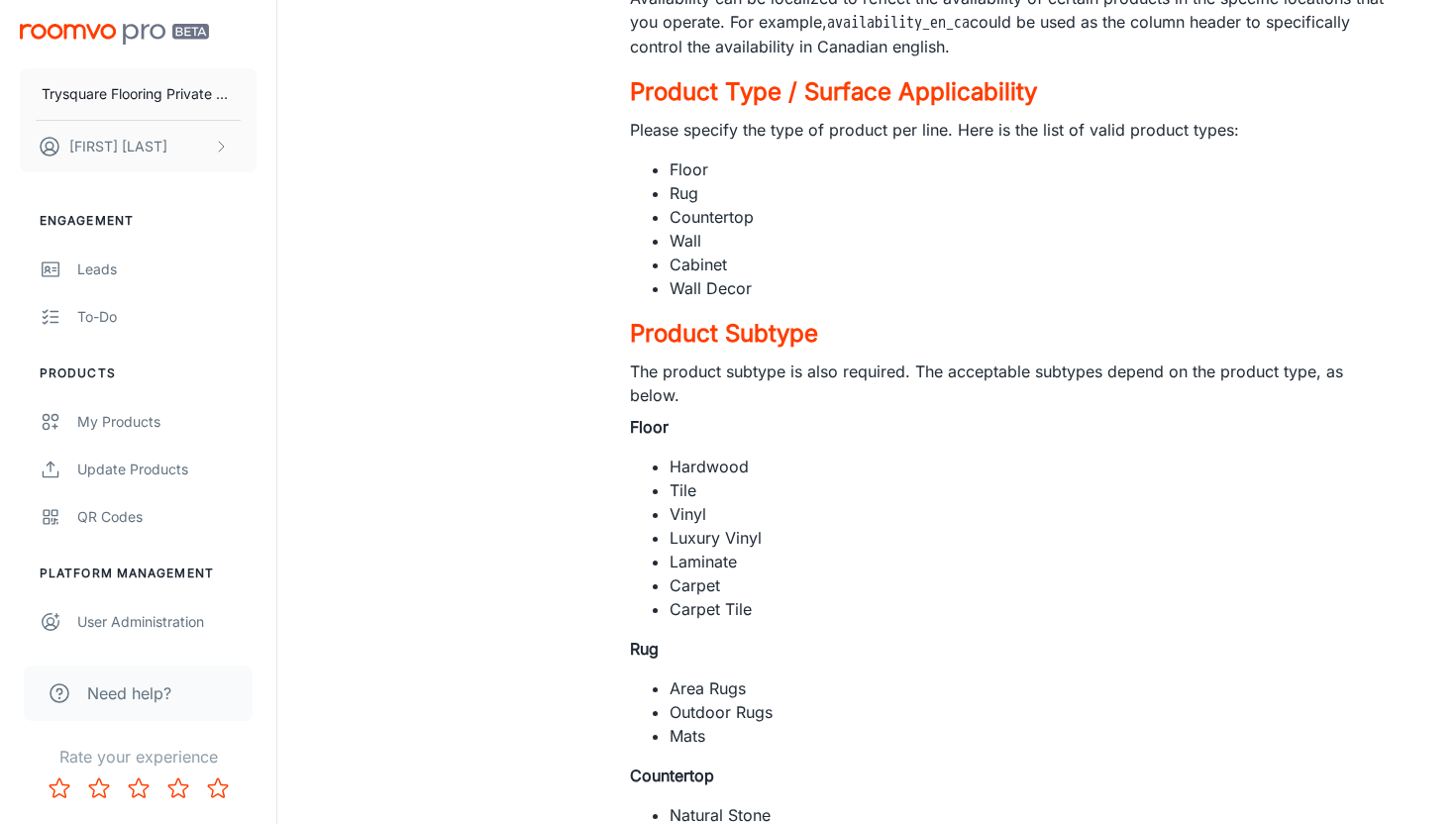 scroll, scrollTop: 1747, scrollLeft: 0, axis: vertical 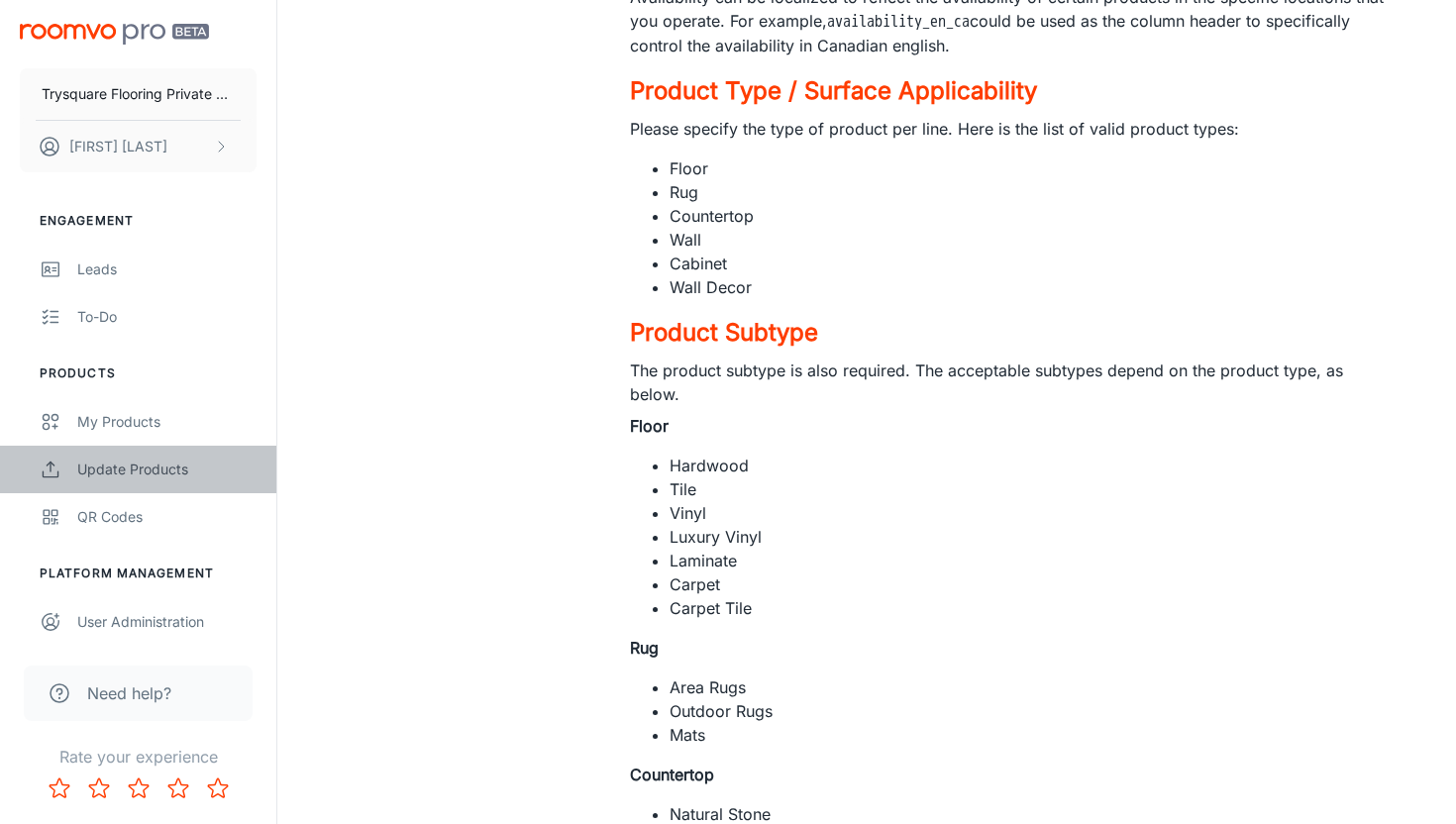 click on "Update Products" at bounding box center [138, 469] 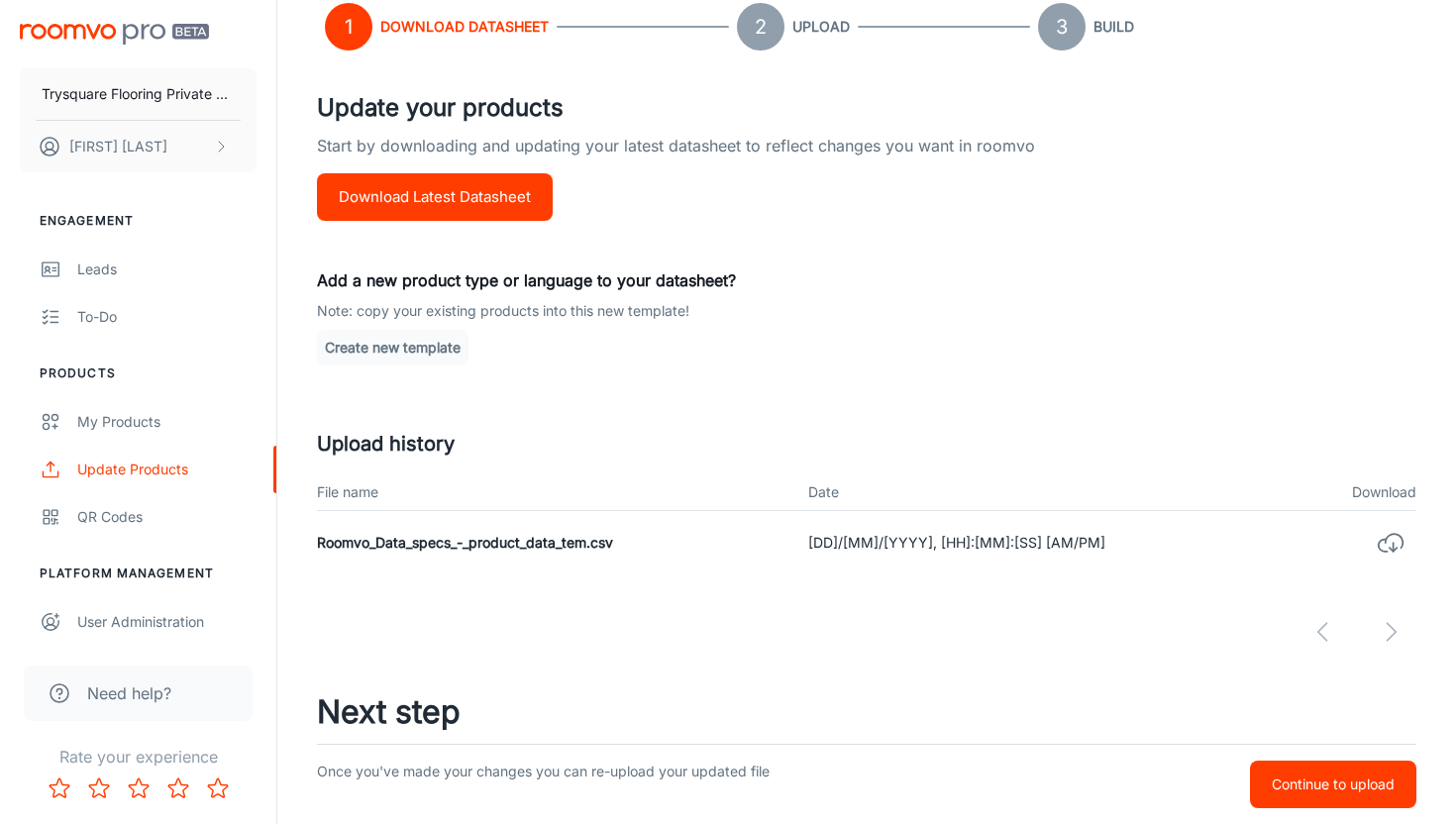 scroll, scrollTop: 165, scrollLeft: 0, axis: vertical 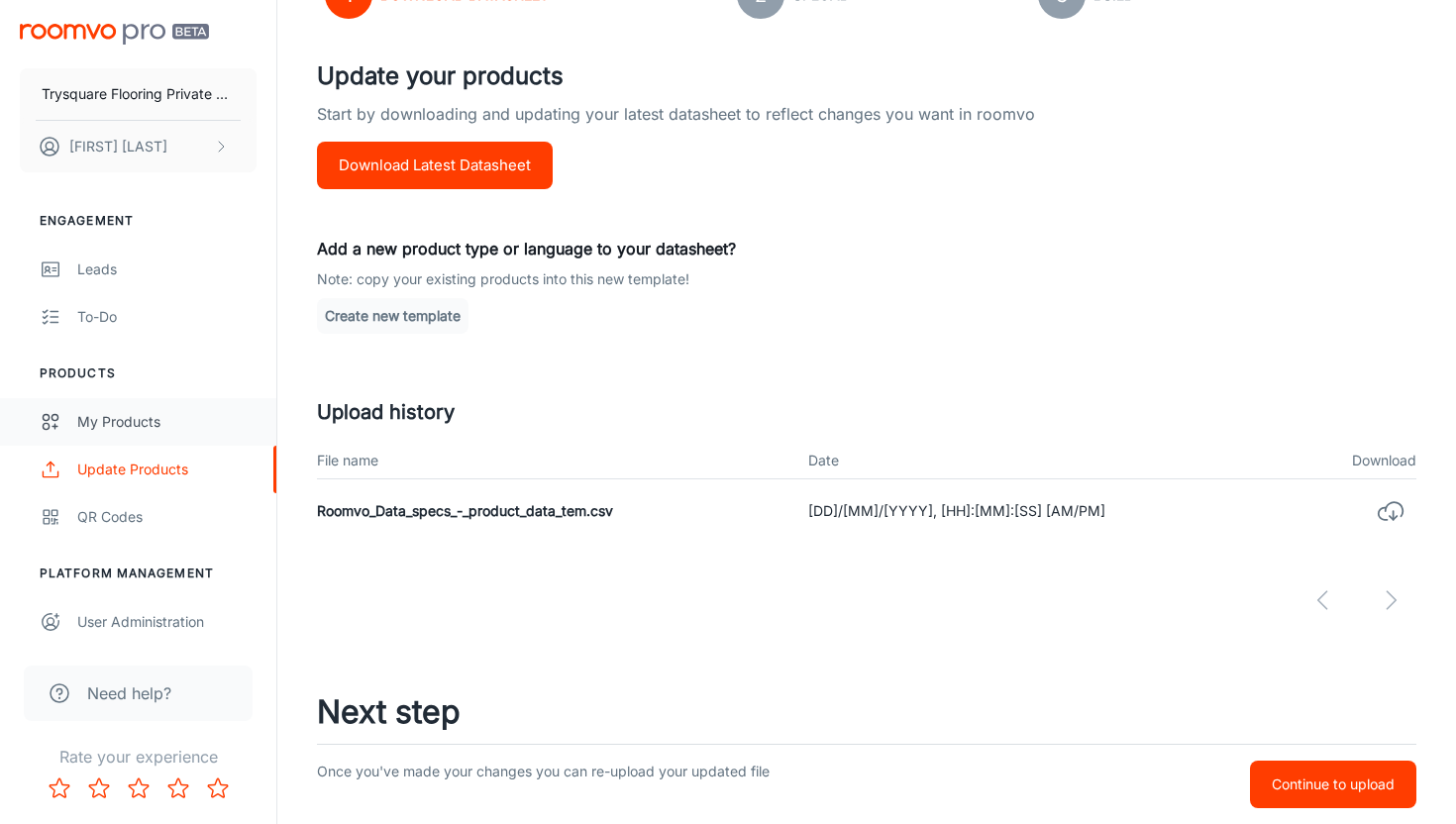 click on "My Products" at bounding box center (166, 422) 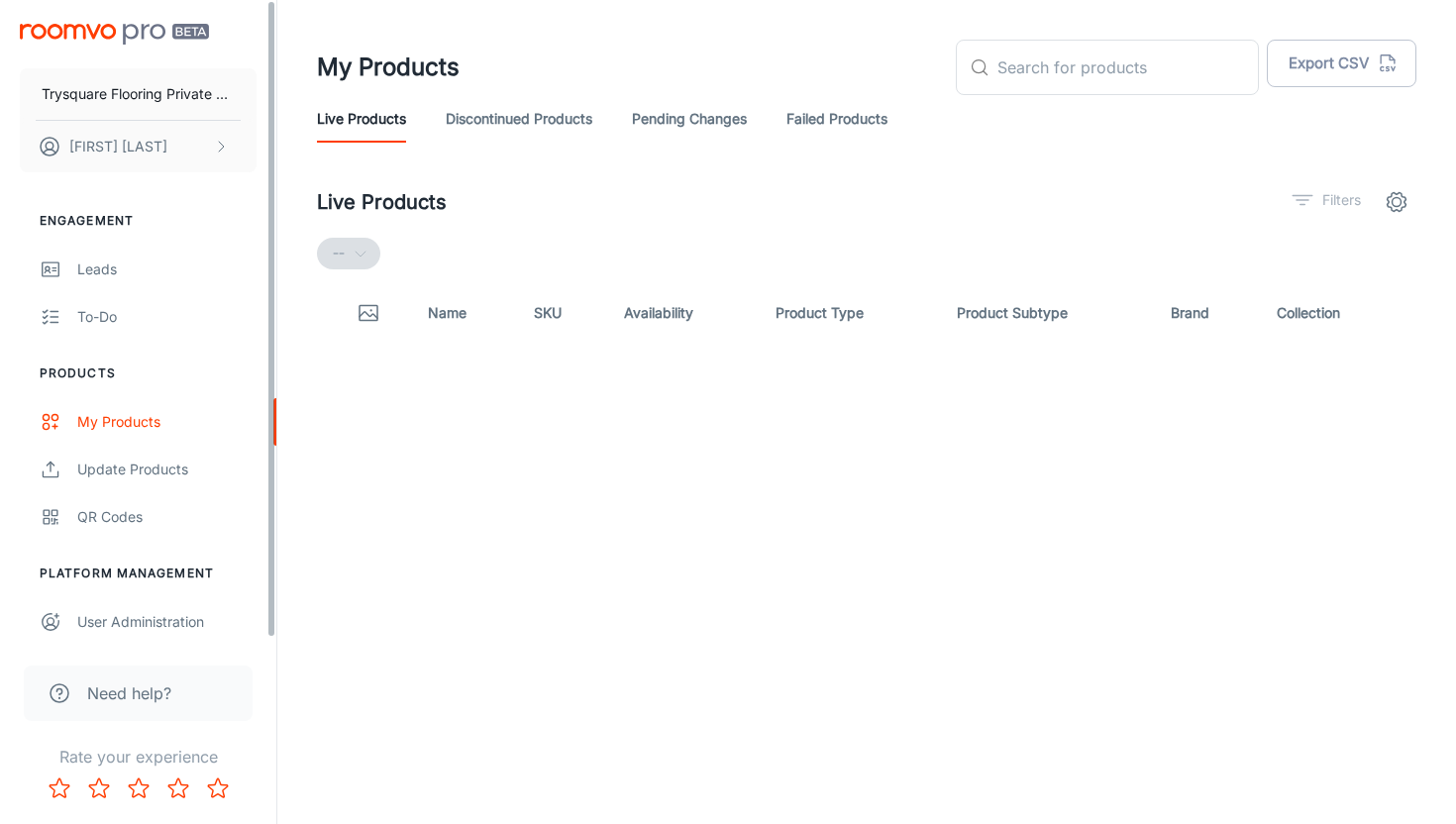 scroll, scrollTop: 0, scrollLeft: 0, axis: both 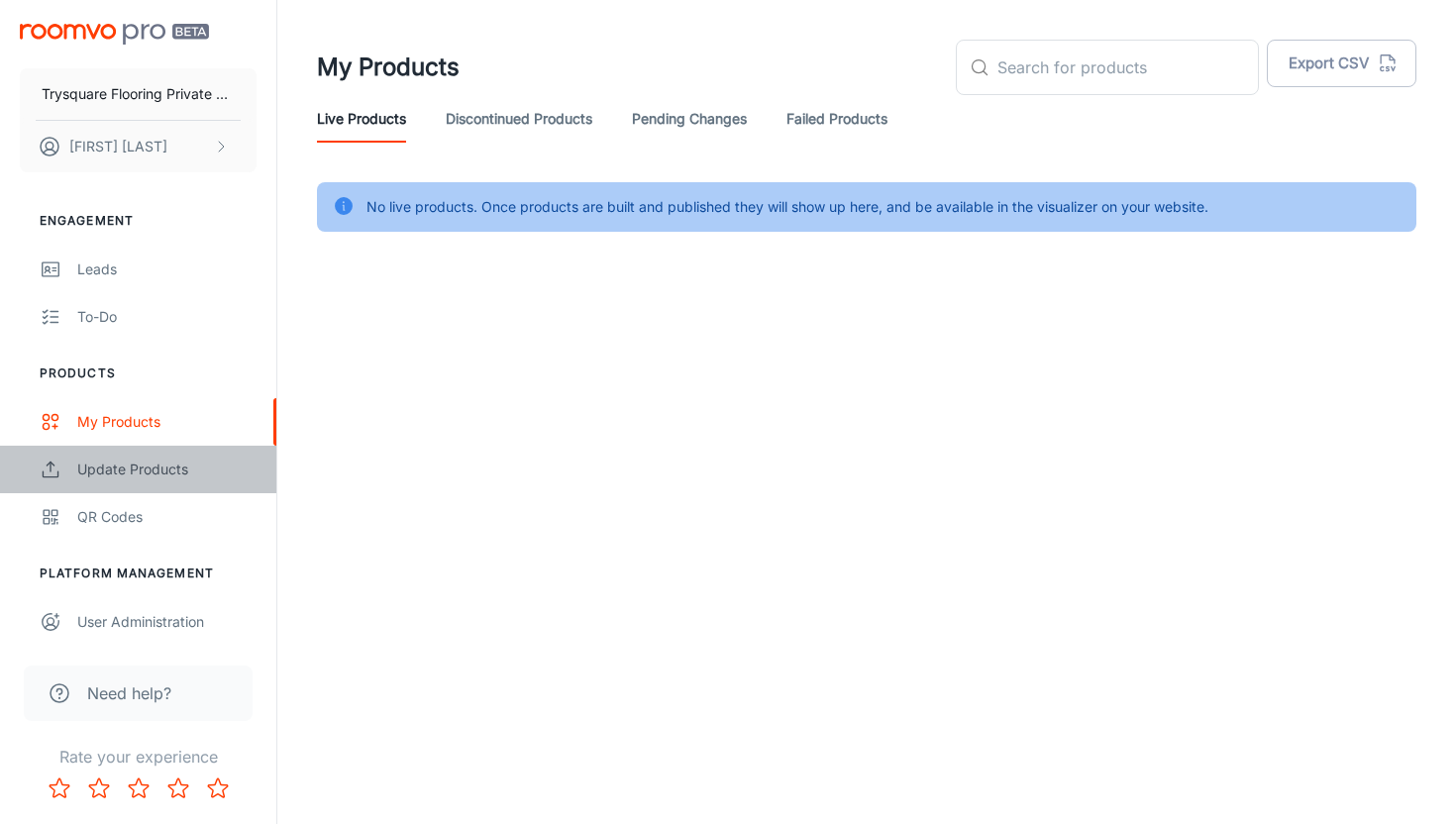 click on "Update Products" at bounding box center (138, 469) 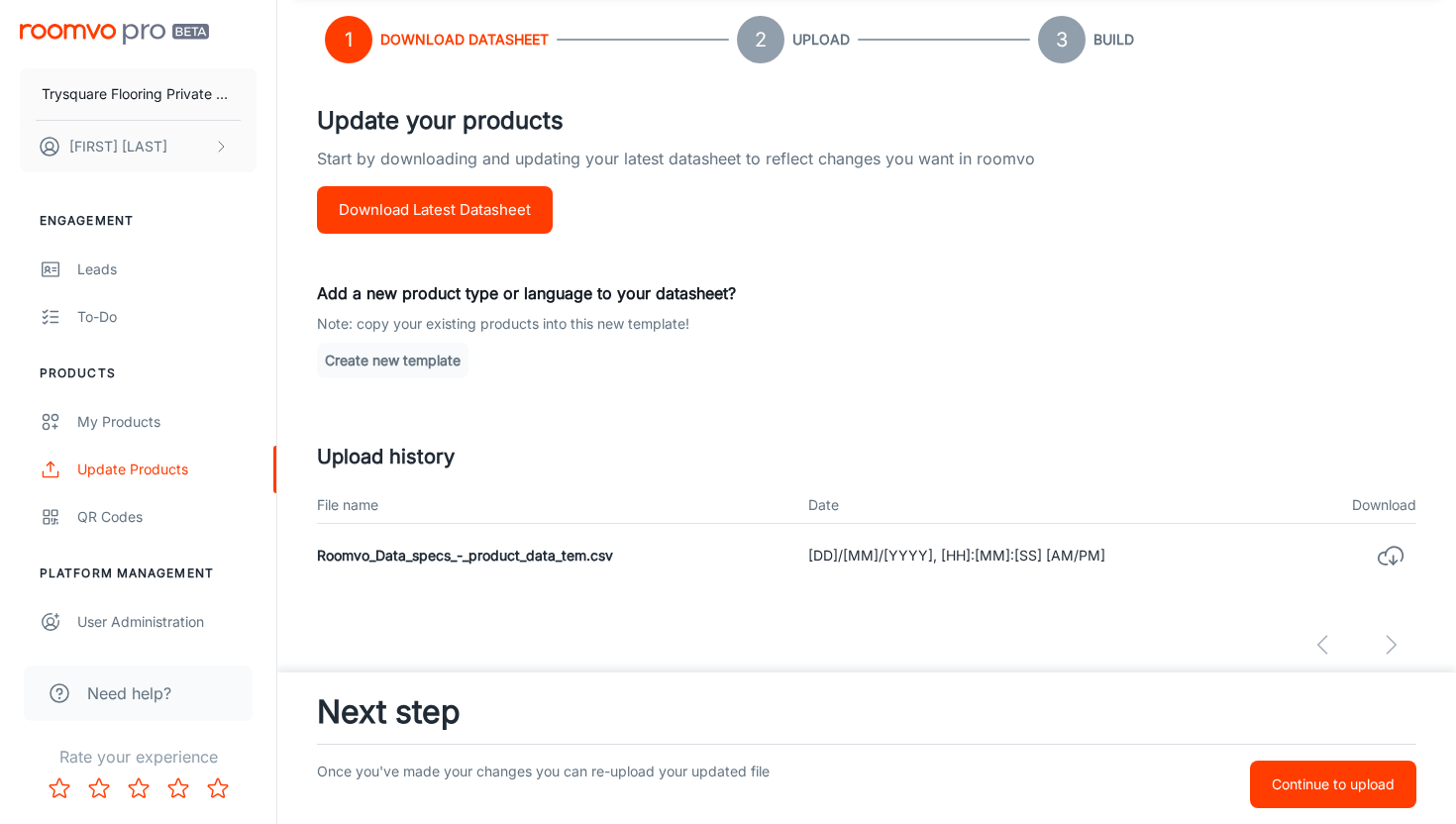 scroll, scrollTop: 0, scrollLeft: 0, axis: both 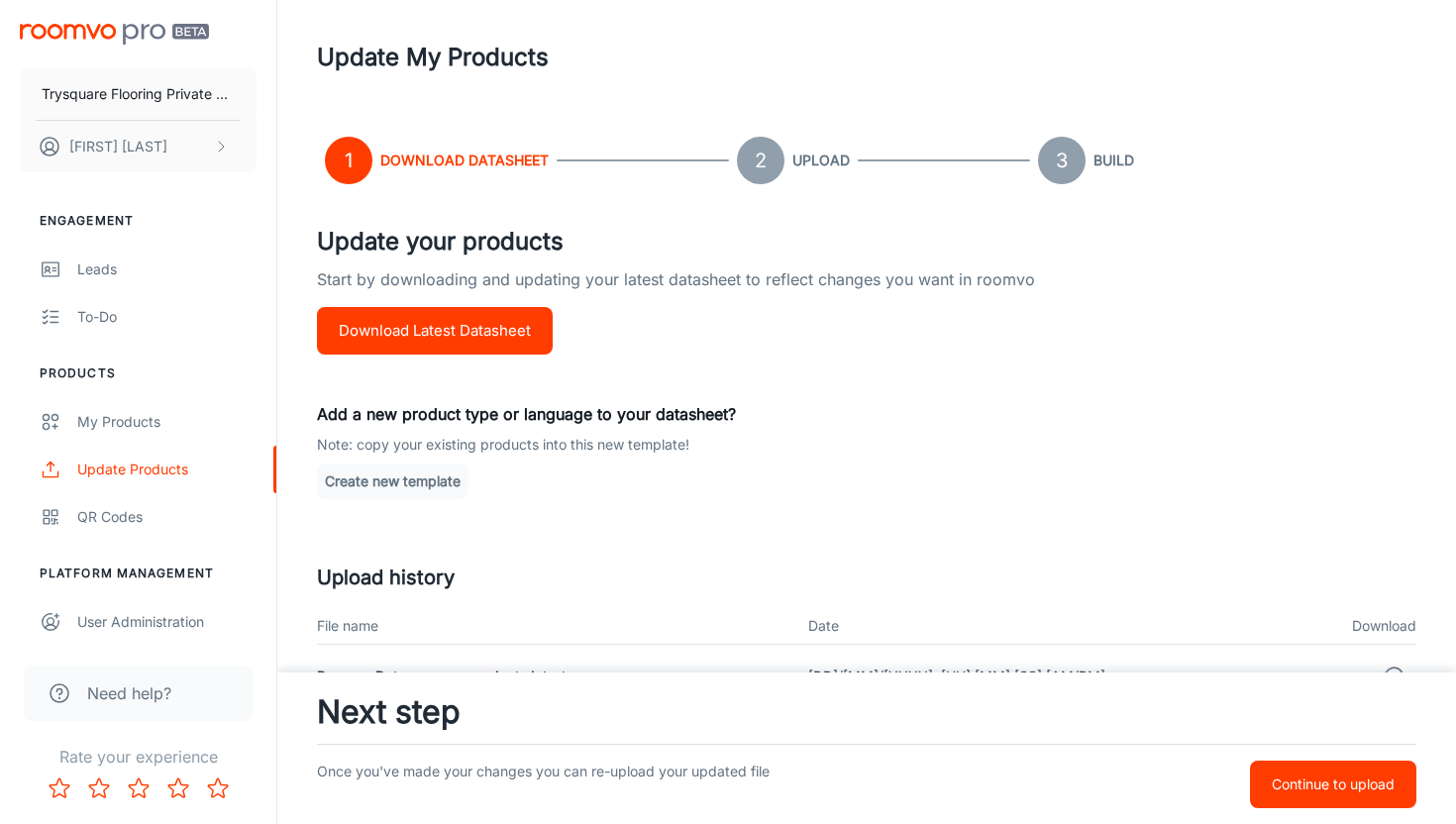 click 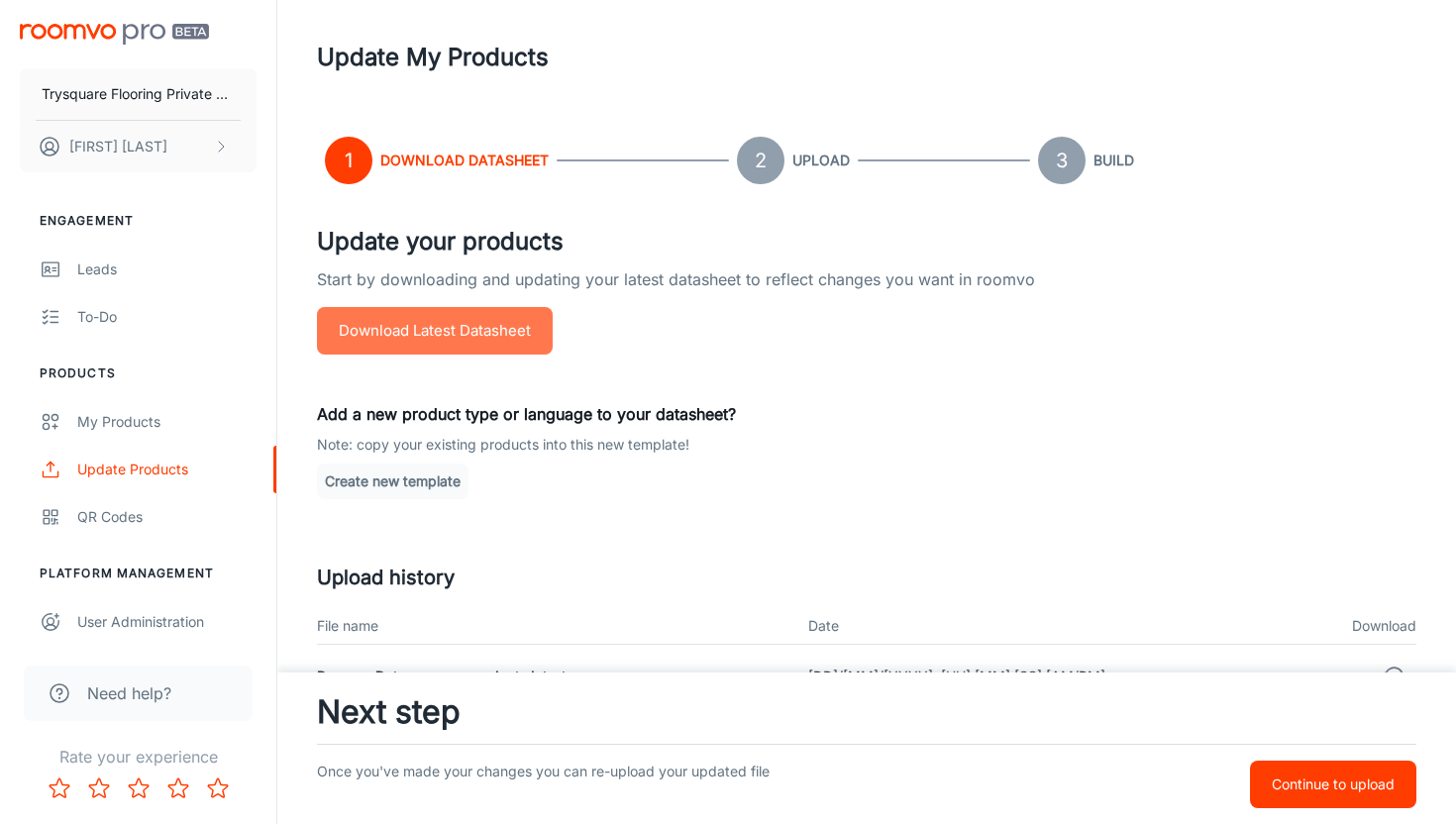 click on "Download Latest Datasheet" at bounding box center [435, 331] 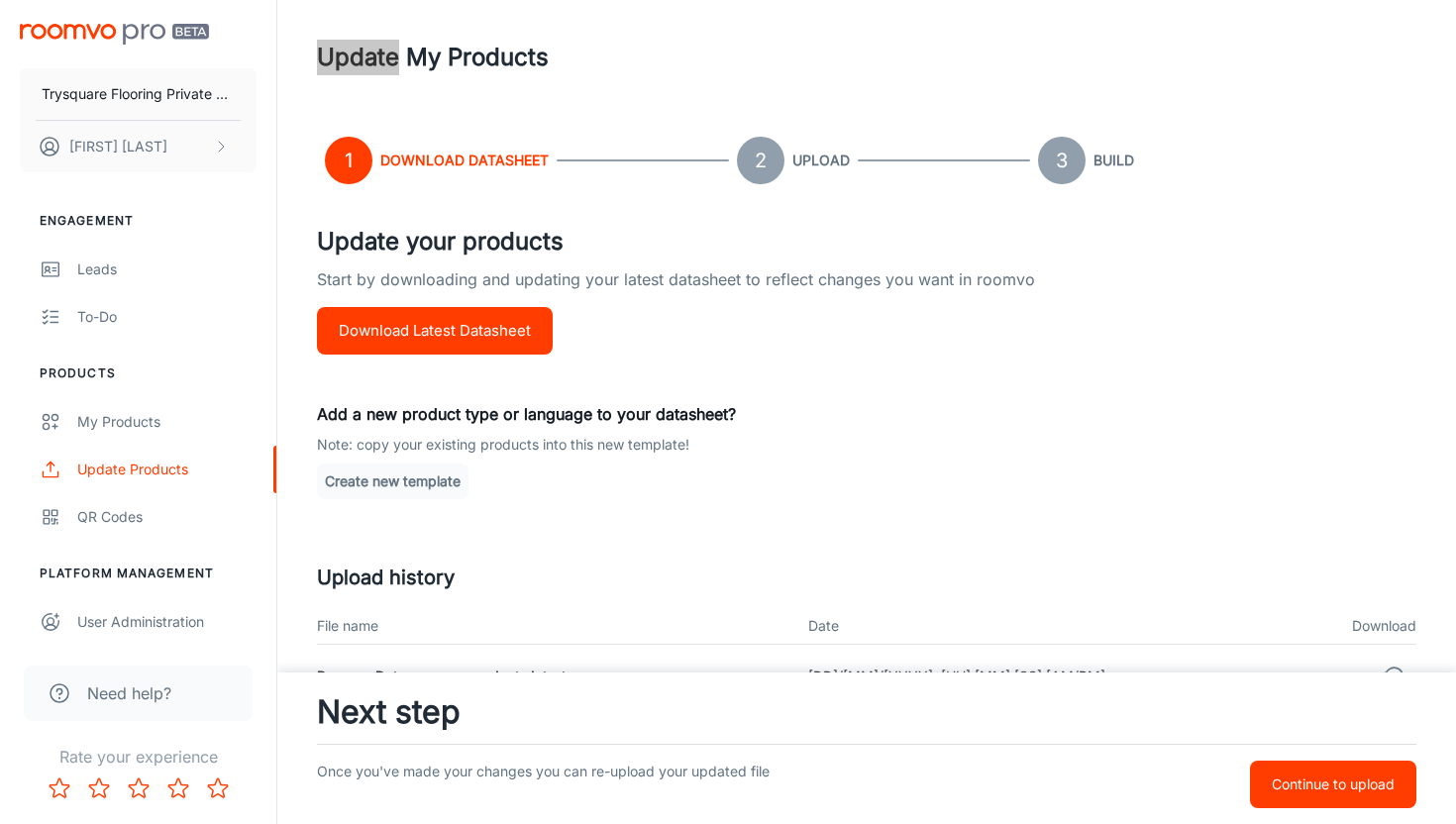 click on "Update My Products" at bounding box center [867, 57] 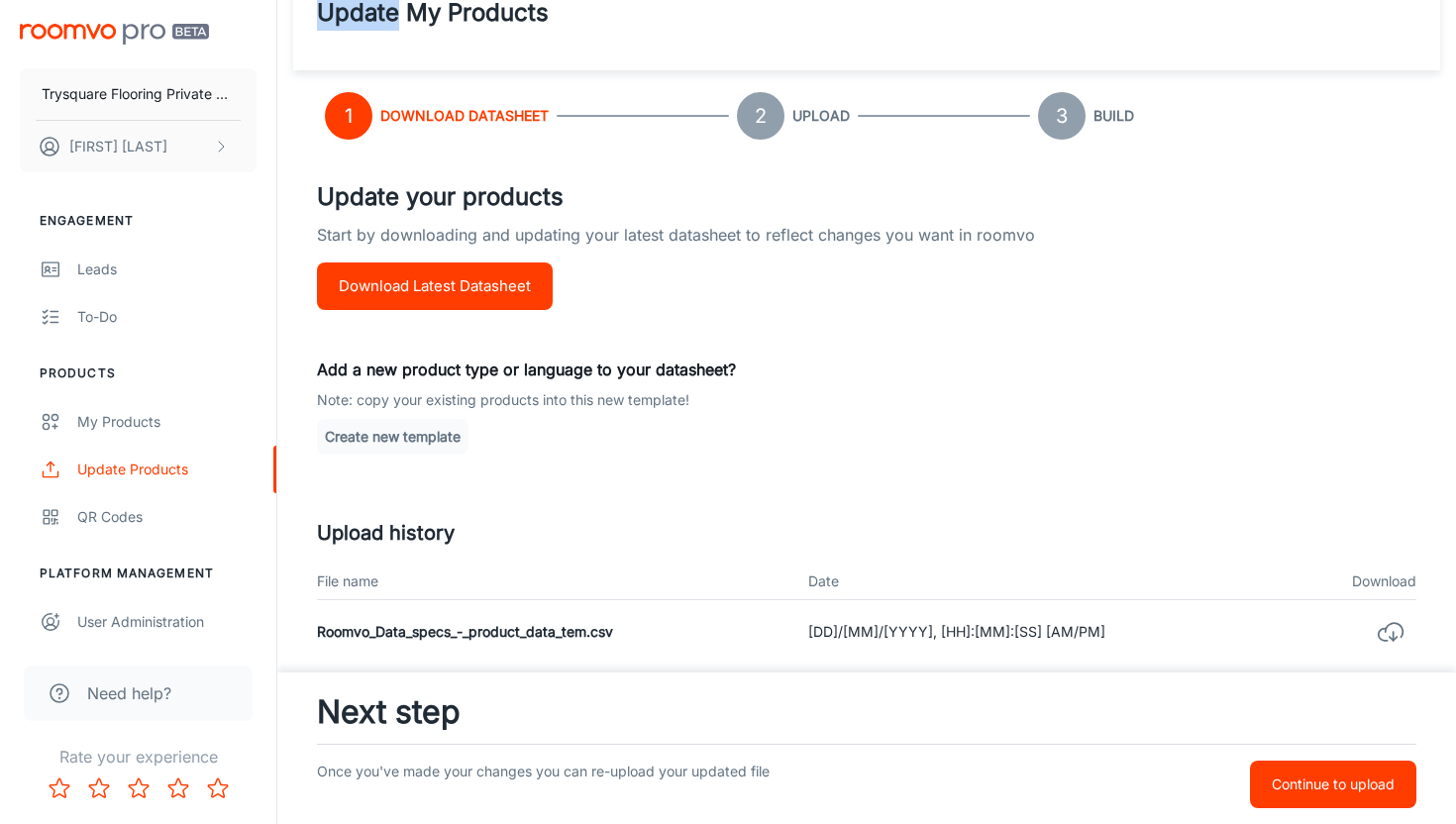 scroll, scrollTop: 165, scrollLeft: 0, axis: vertical 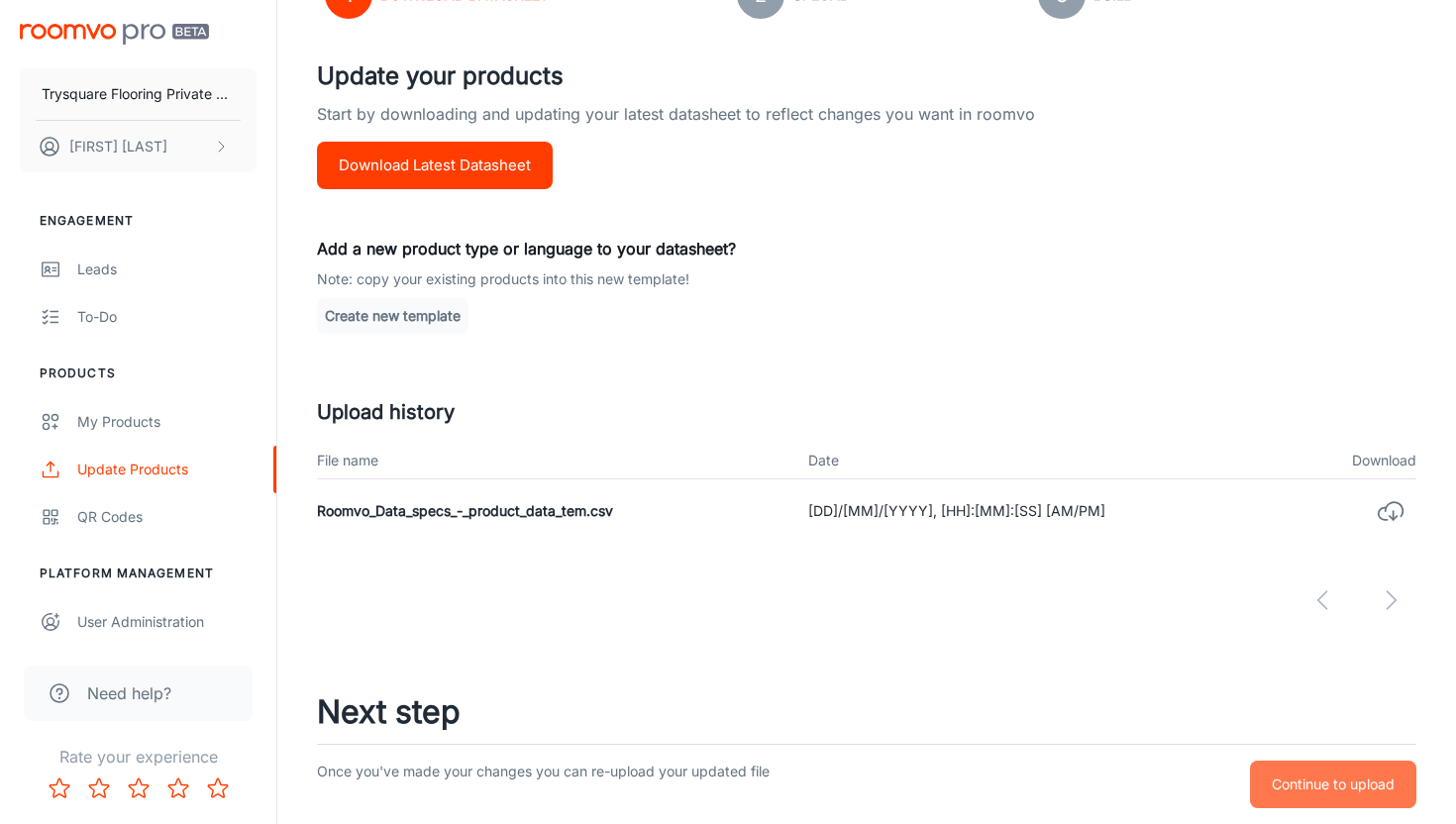 click on "Continue to upload" at bounding box center [1333, 784] 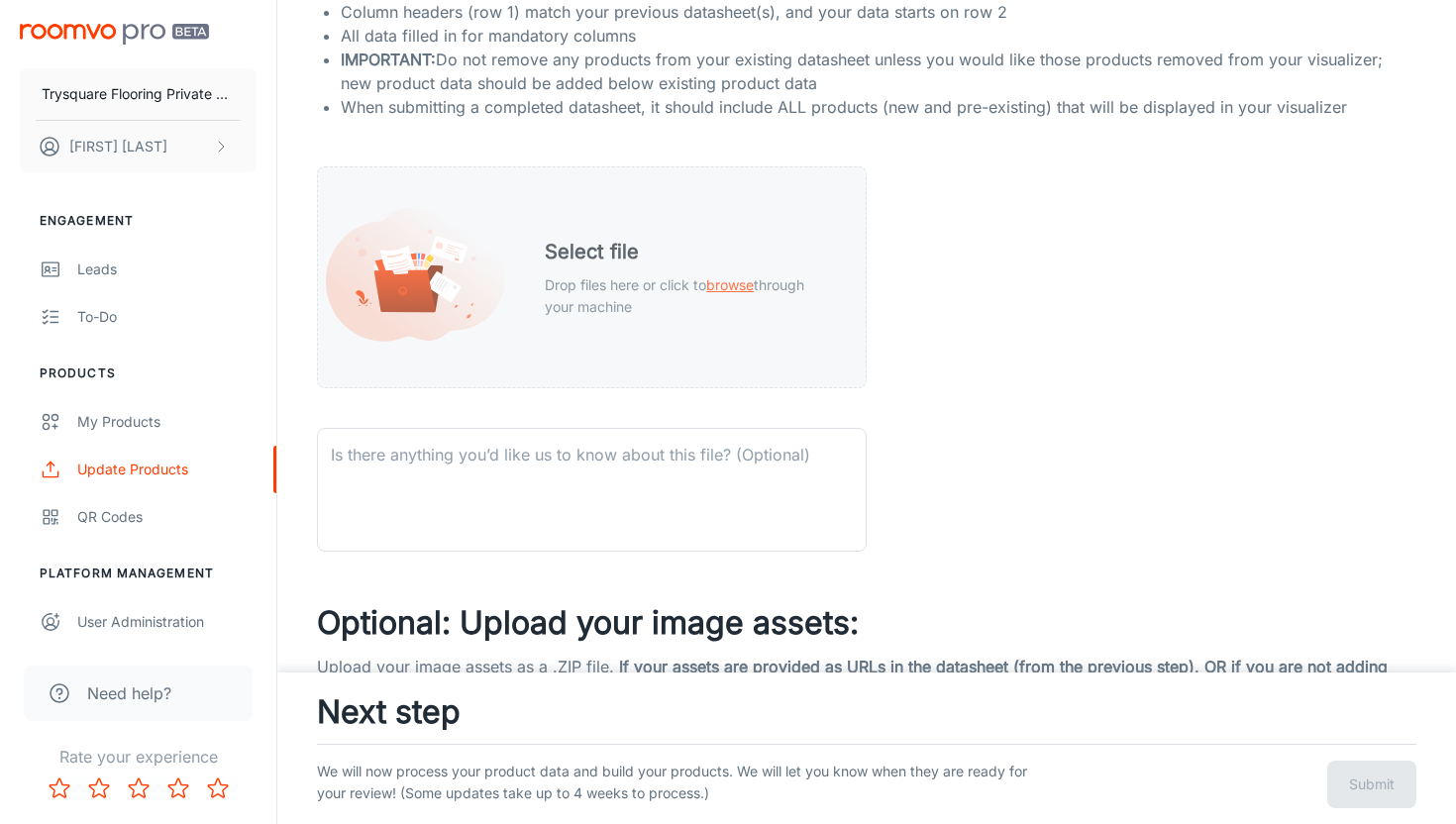 scroll, scrollTop: 355, scrollLeft: 0, axis: vertical 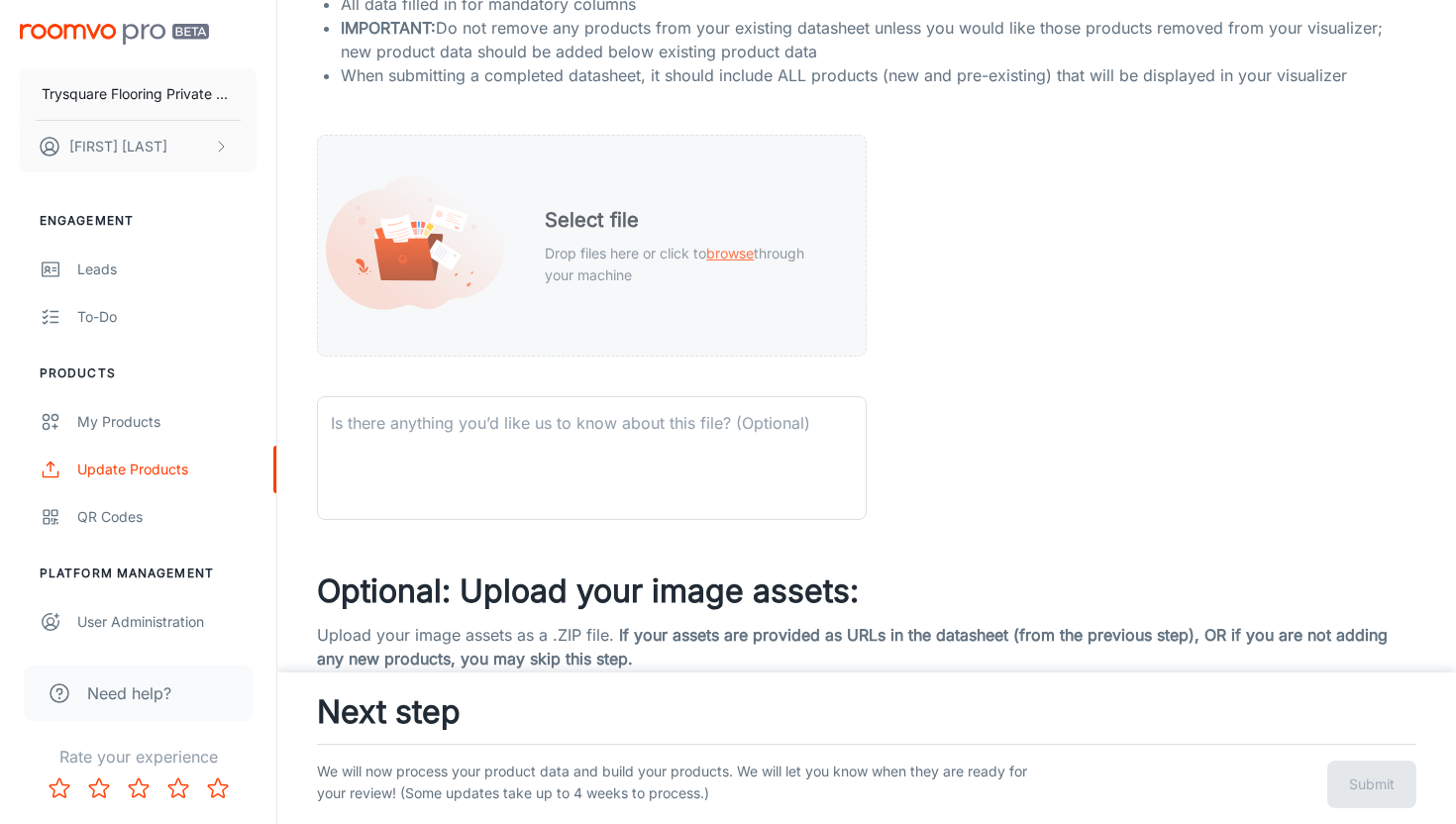 click on "Select file Drop files here or click to  browse  through your machine" at bounding box center [689, 246] 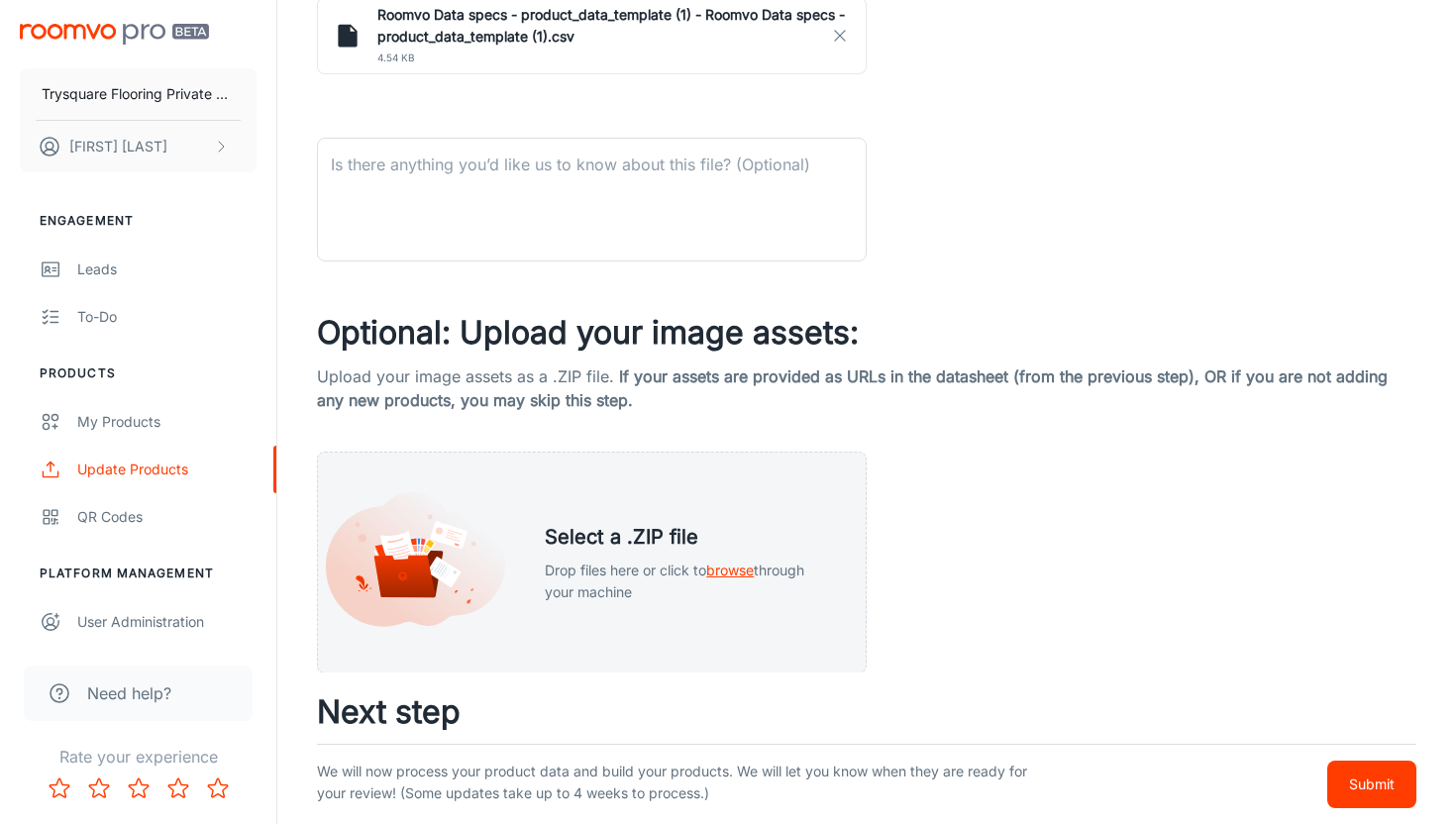 scroll, scrollTop: 779, scrollLeft: 0, axis: vertical 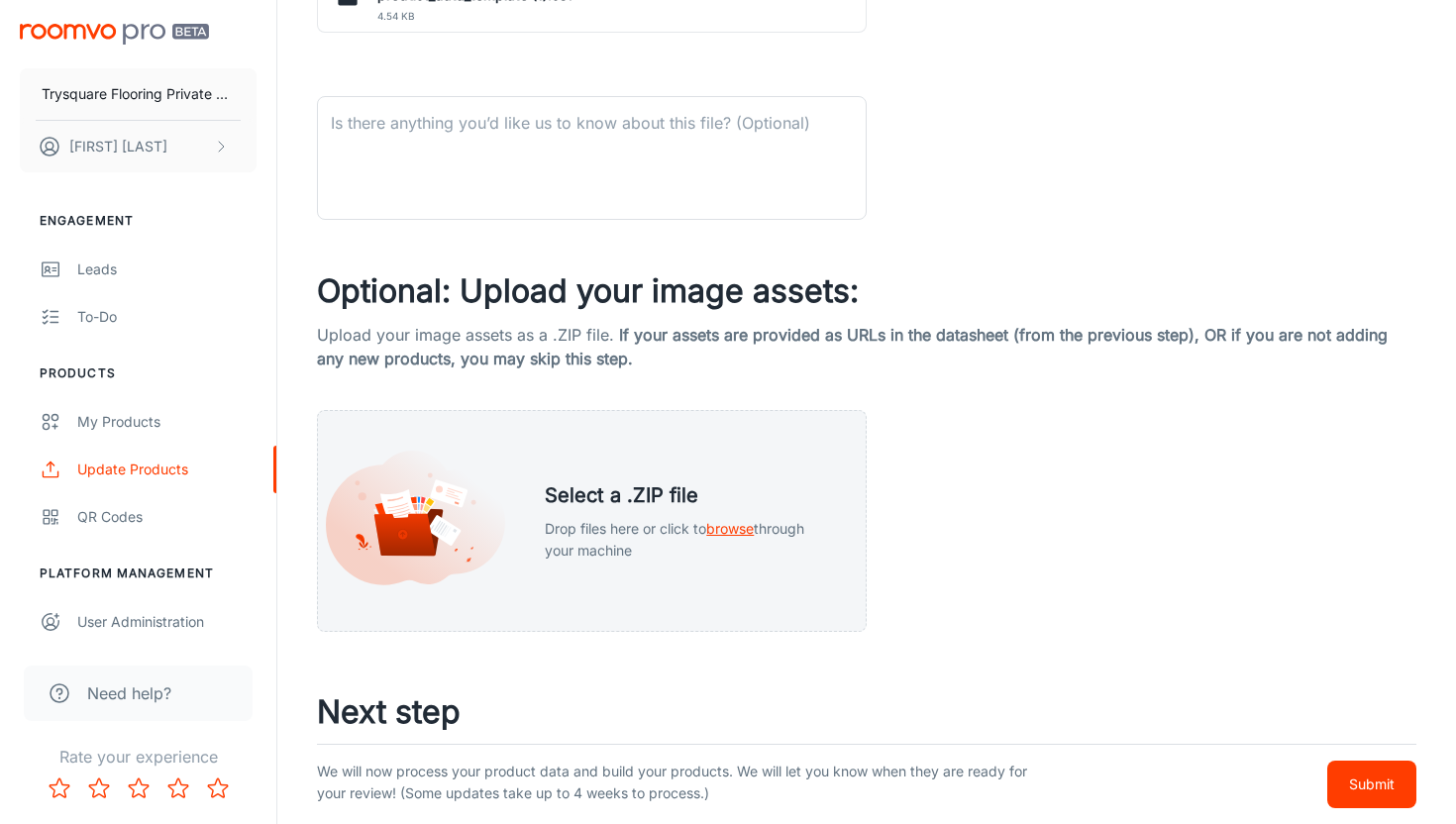 click on "Select a .ZIP file Drop files here or click to  browse  through your machine" at bounding box center (689, 521) 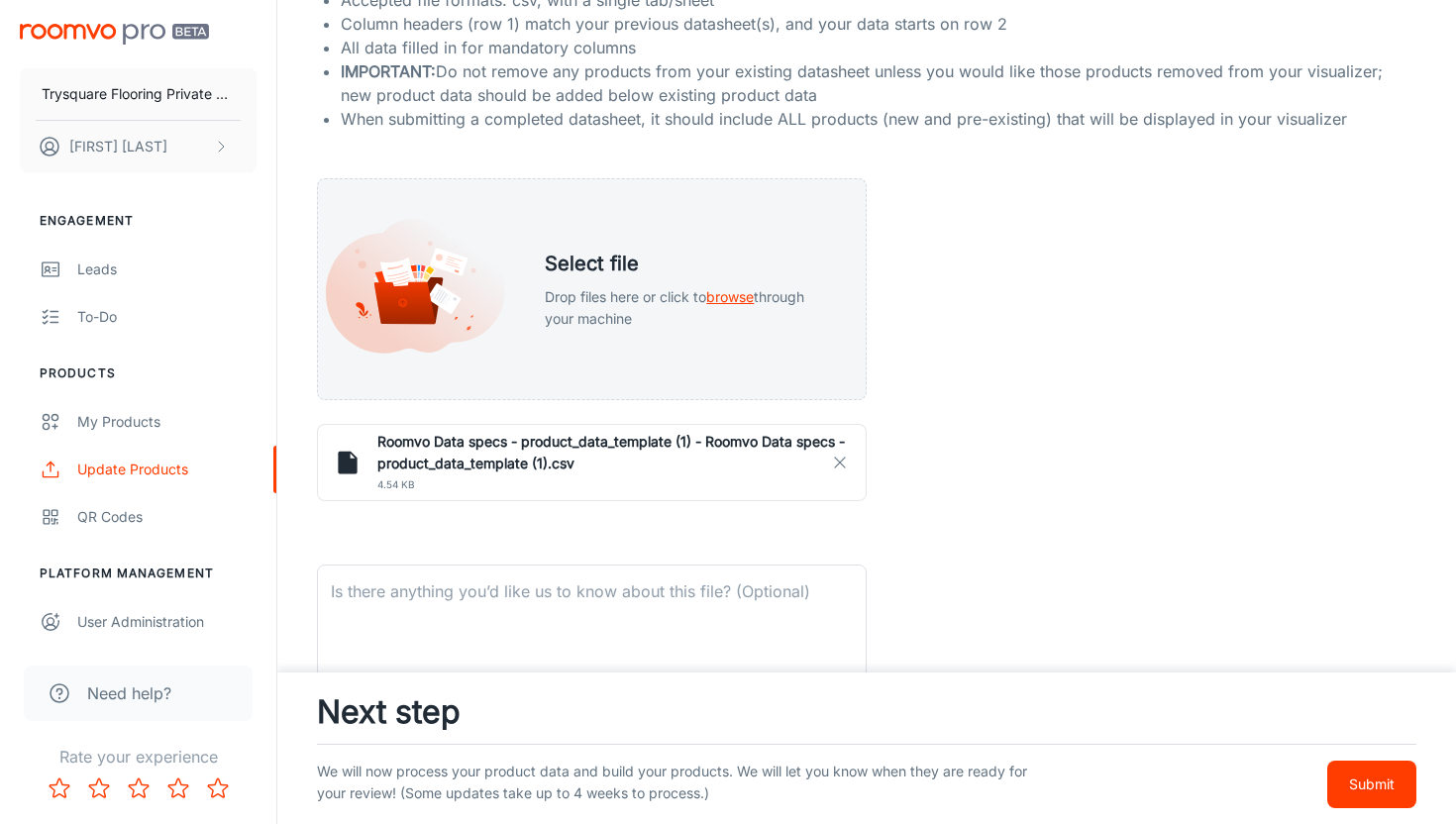 scroll, scrollTop: 331, scrollLeft: 0, axis: vertical 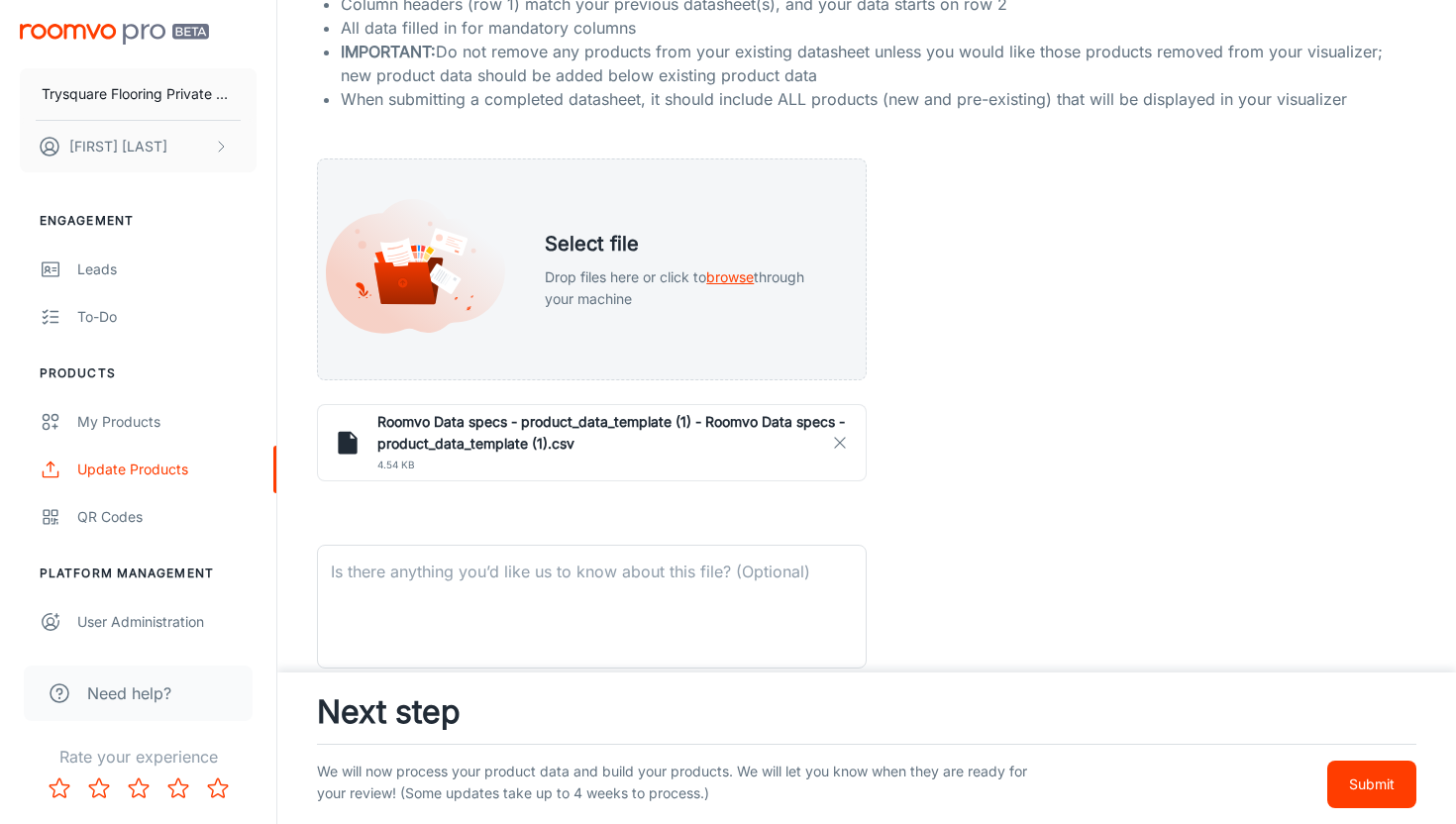click on "Submit" at bounding box center (1372, 784) 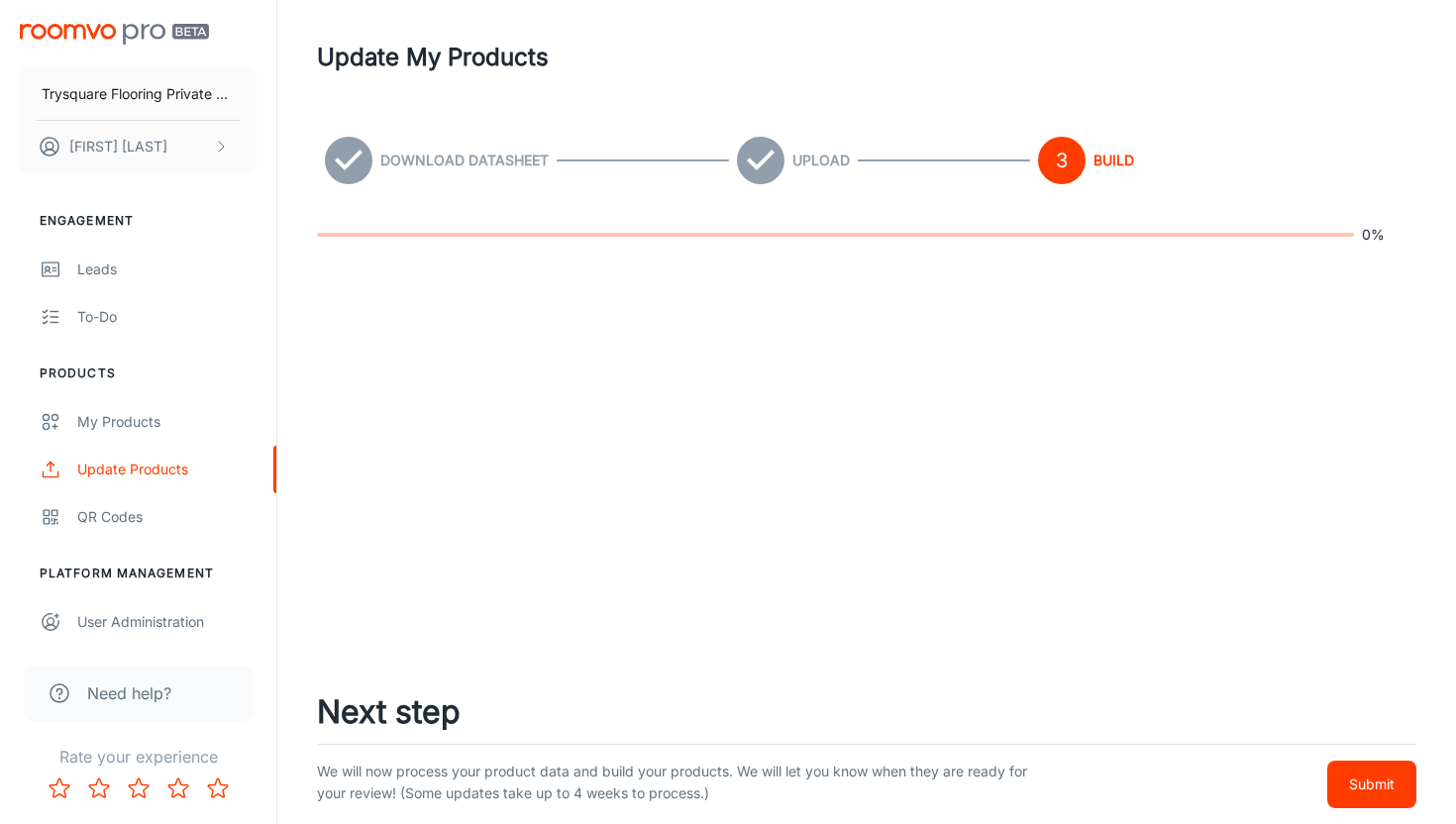scroll, scrollTop: 0, scrollLeft: 0, axis: both 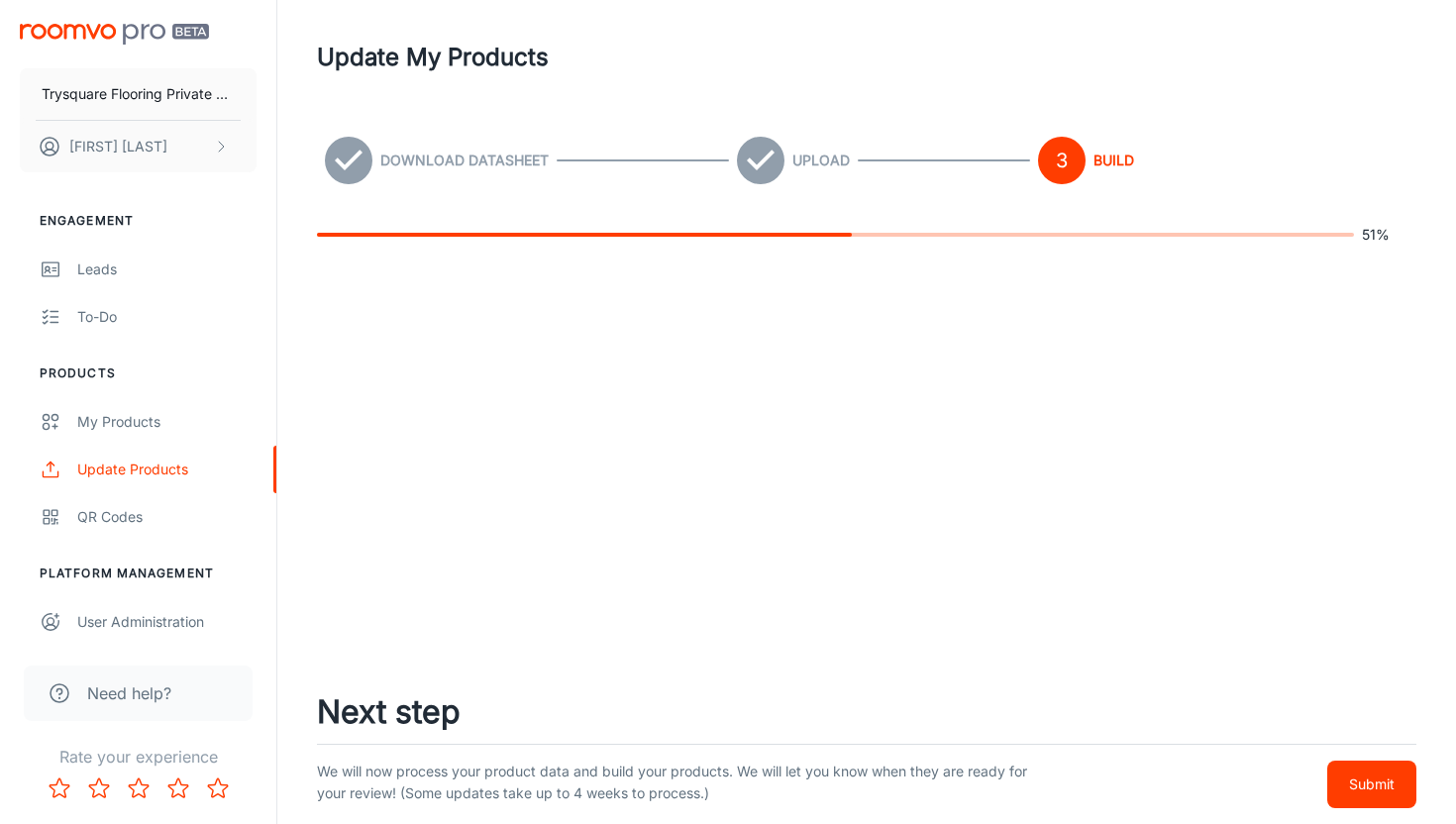 click on "Trysquare Flooring Private Limited [FIRST] [LAST] Engagement Leads To-do Products My Products Update Products QR Codes Platform Management User Administration Need help? Rate your experience Update My Products Download Datasheet Upload 3 Build 51 % Next step We will now process your product data and build your products. We will let you know when they are ready for your review! (Some updates take up to 4 weeks to process.) Submit" at bounding box center [728, 412] 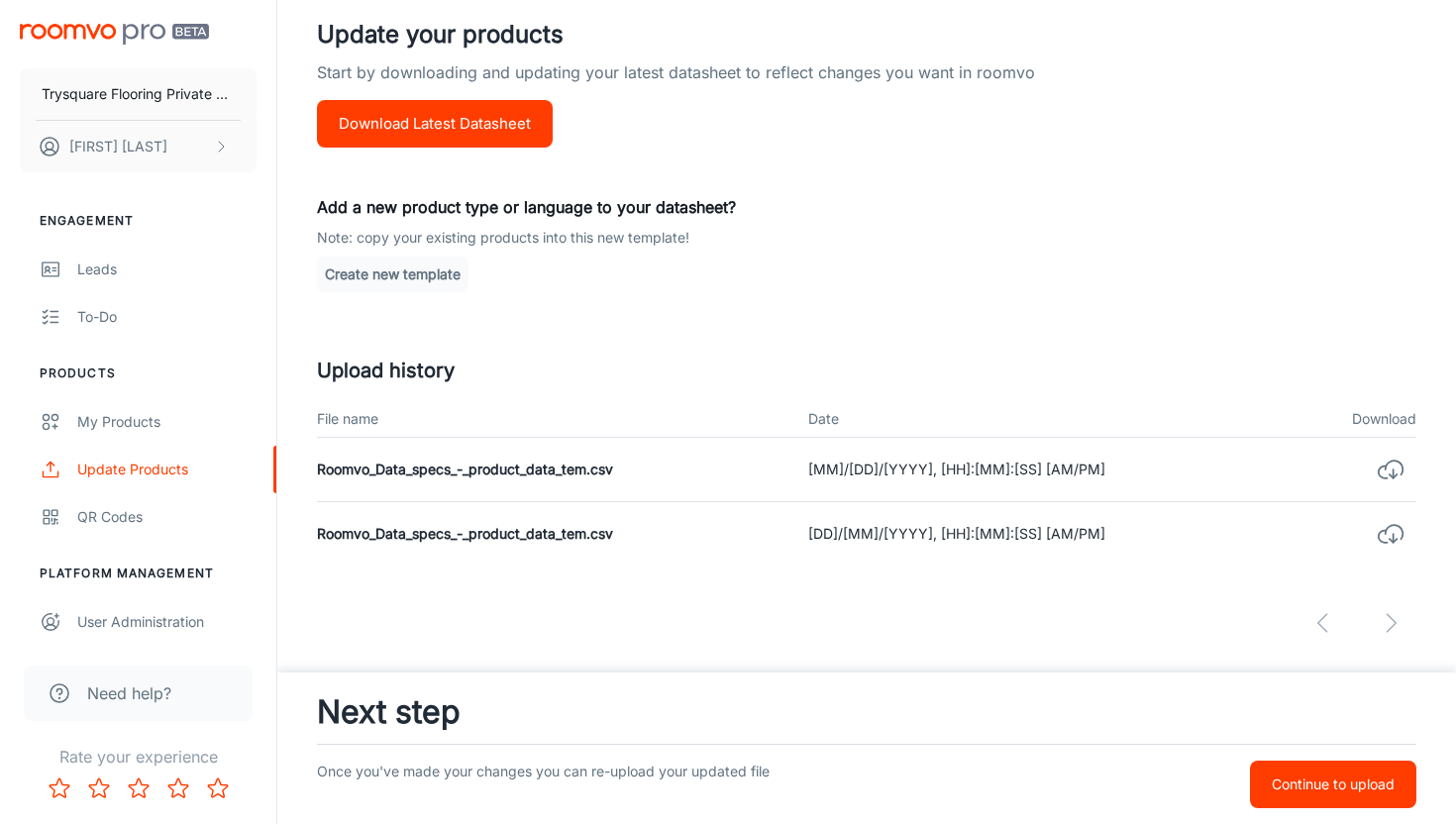 scroll, scrollTop: 230, scrollLeft: 0, axis: vertical 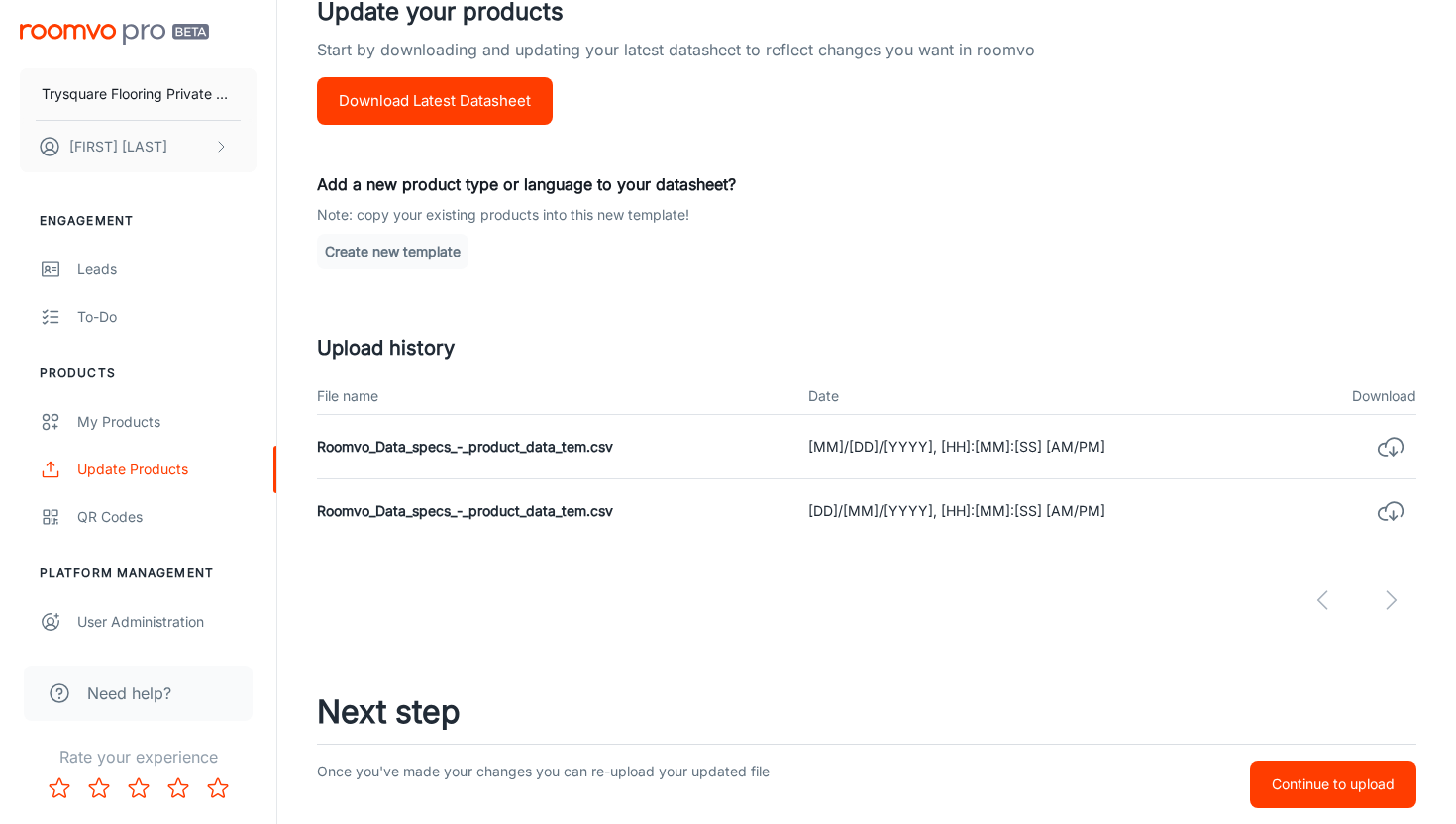 click on "Continue to upload" at bounding box center (1333, 784) 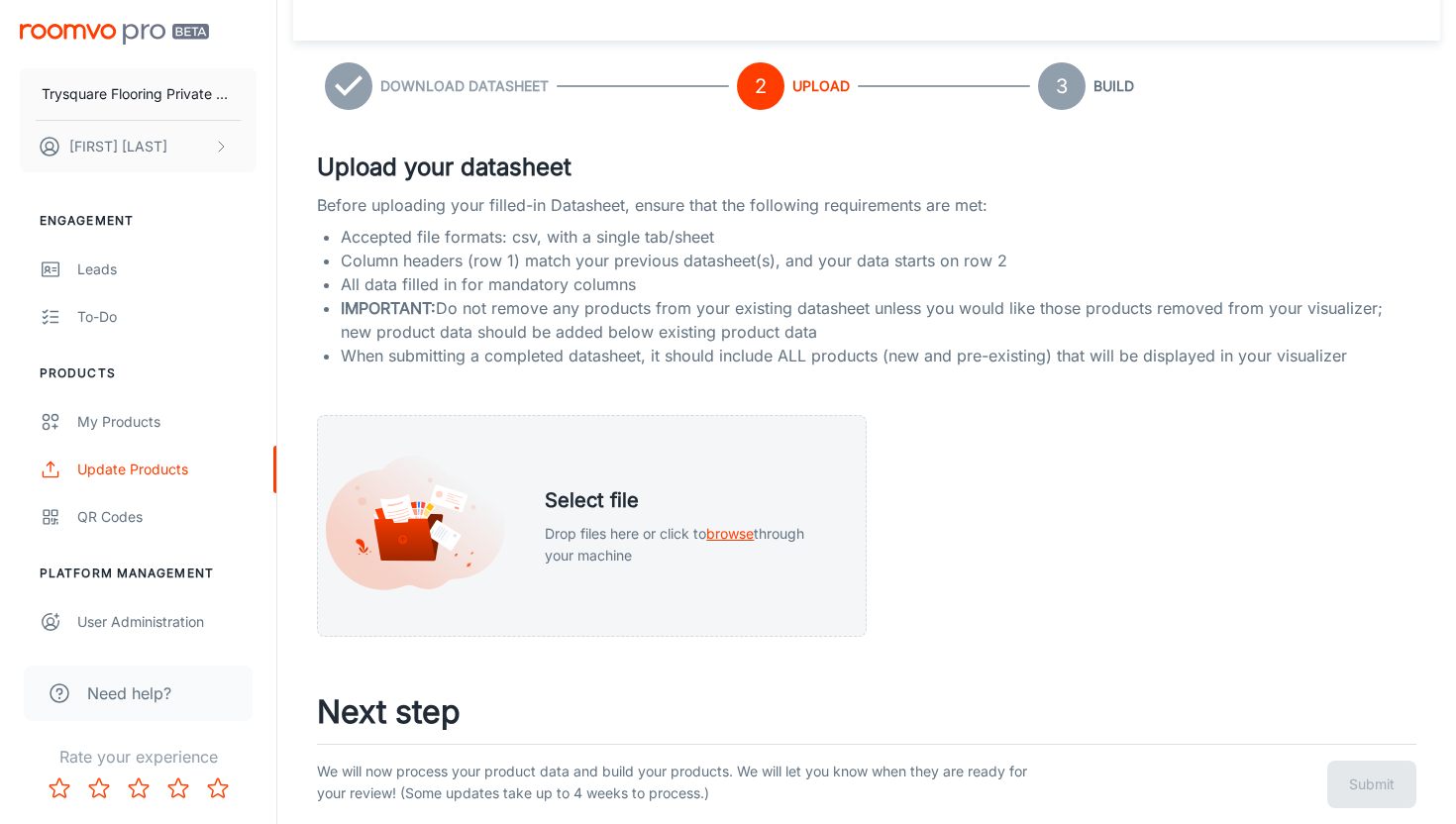 scroll, scrollTop: 0, scrollLeft: 0, axis: both 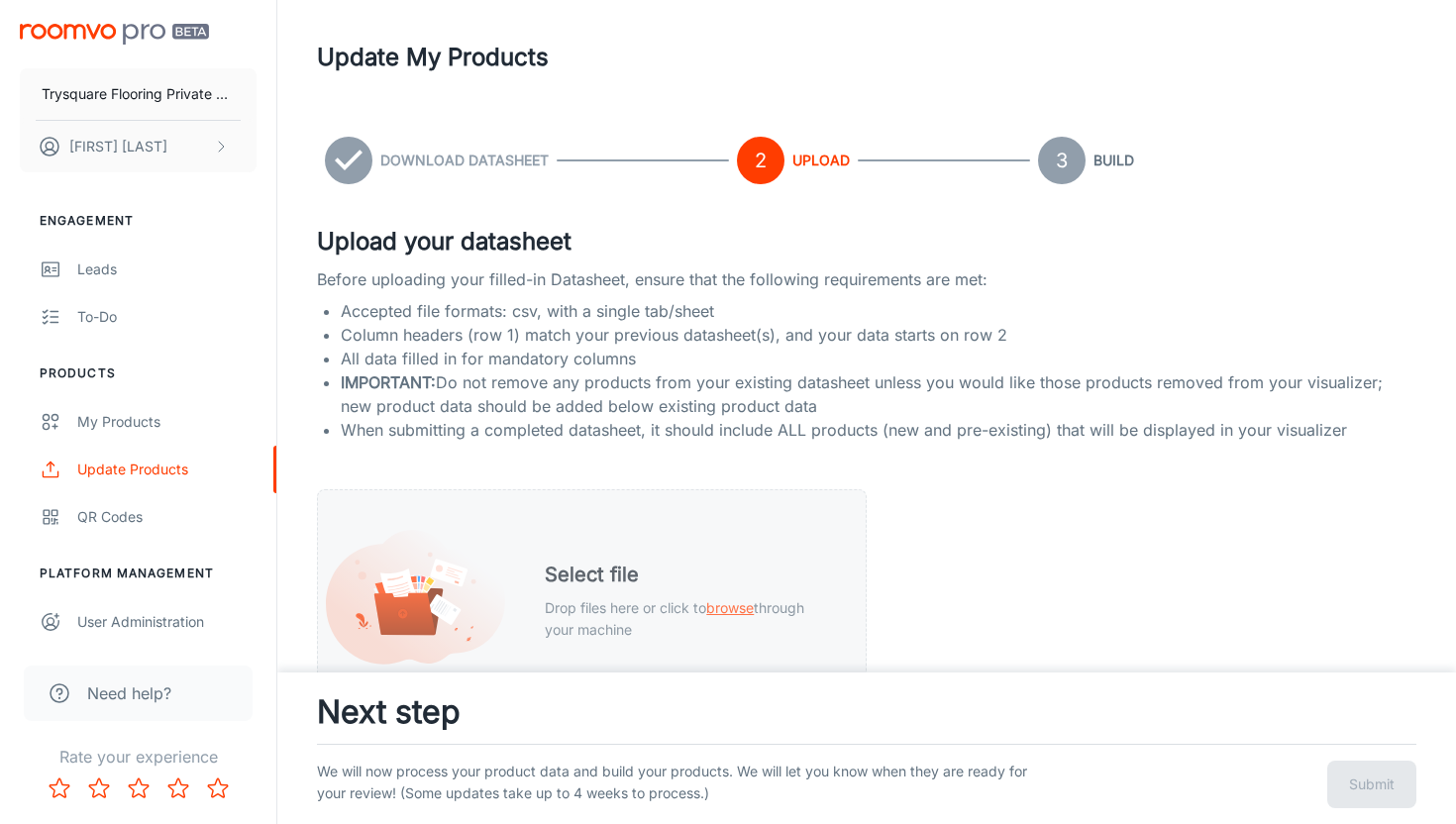 click on "Select file" at bounding box center (689, 574) 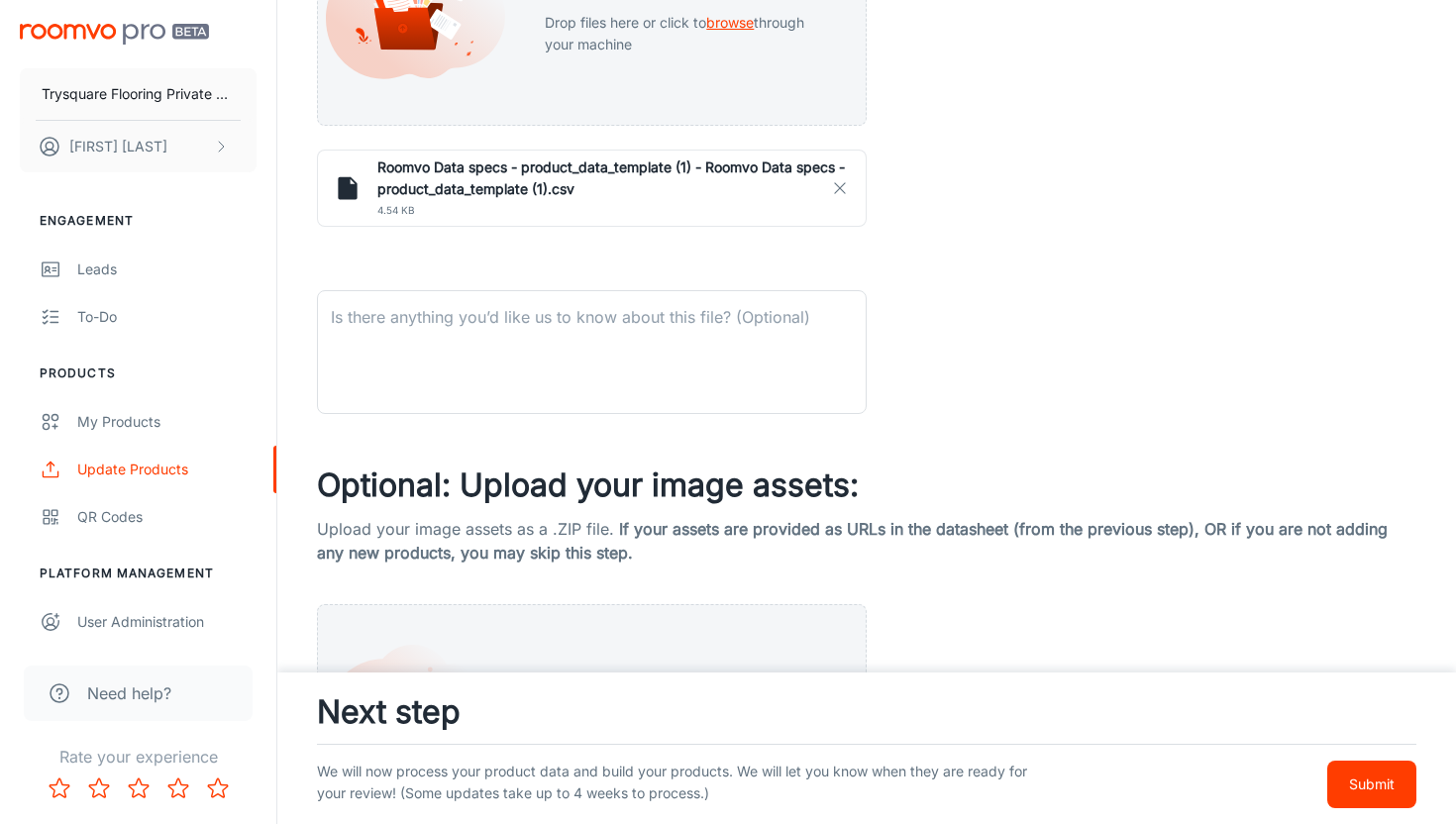 scroll, scrollTop: 635, scrollLeft: 0, axis: vertical 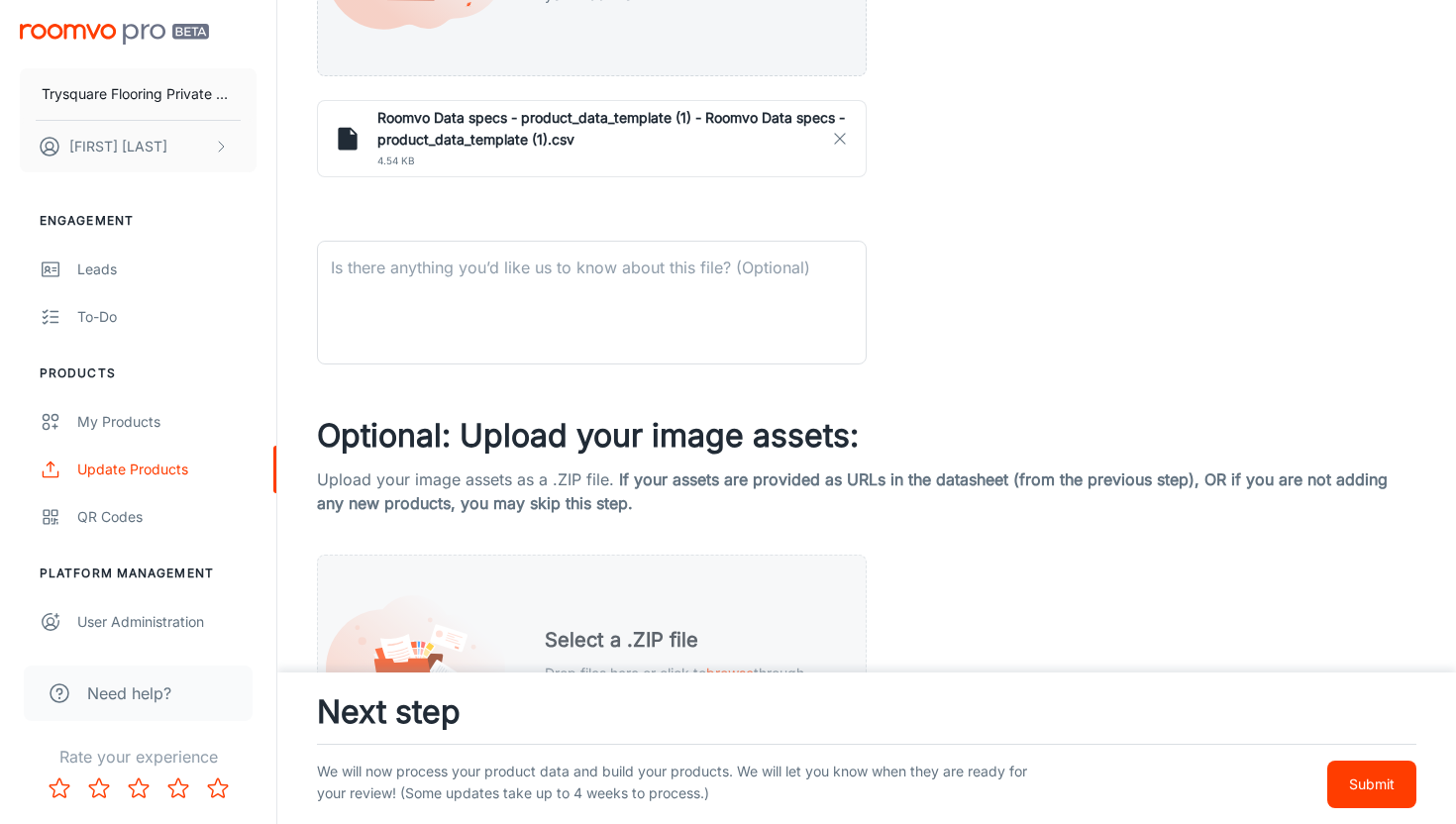 click on "Select a .ZIP file Drop files here or click to  browse  through your machine" at bounding box center (591, 666) 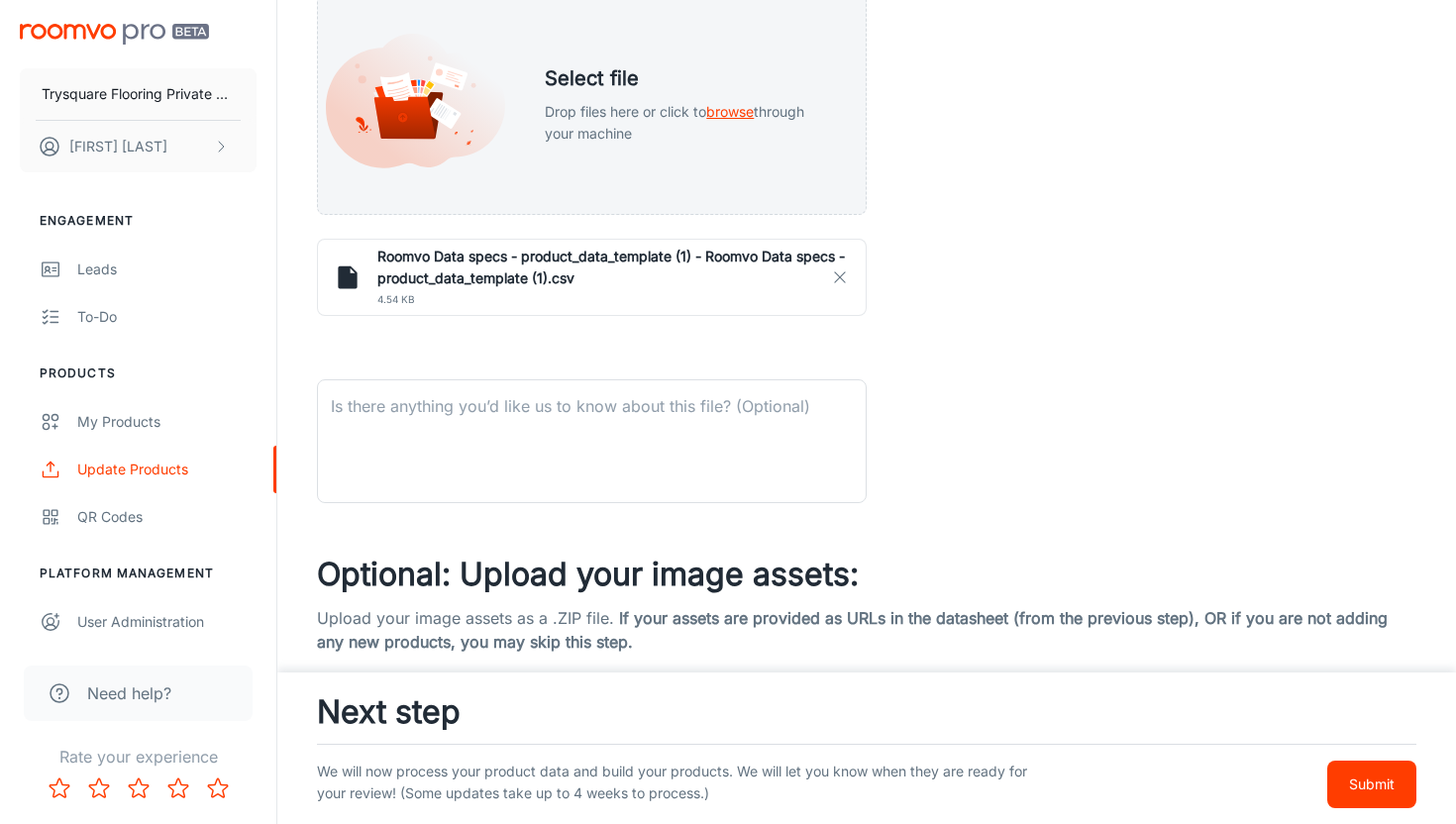 scroll, scrollTop: 493, scrollLeft: 0, axis: vertical 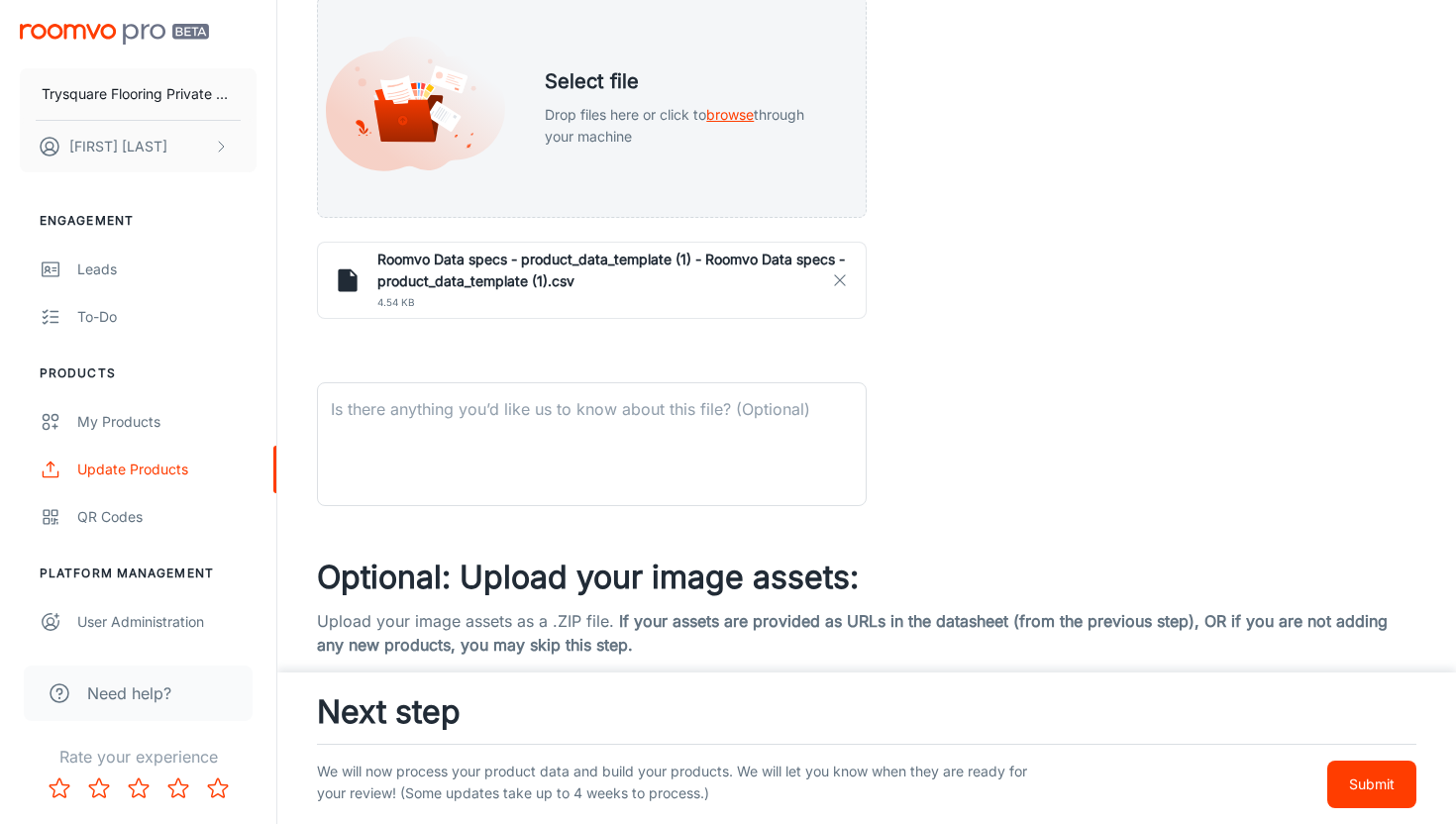 click on "Submit" at bounding box center (1372, 784) 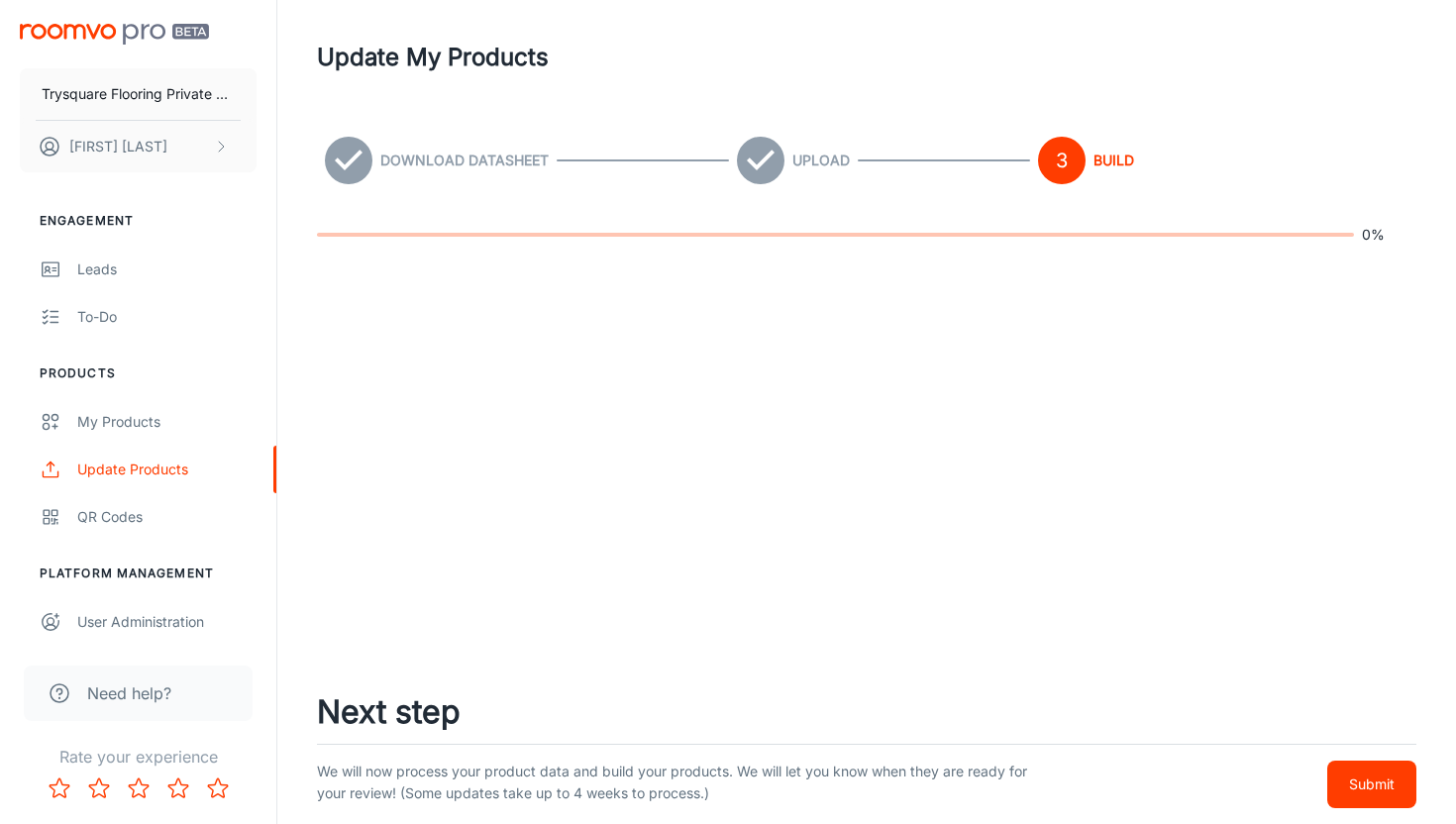 scroll, scrollTop: 0, scrollLeft: 0, axis: both 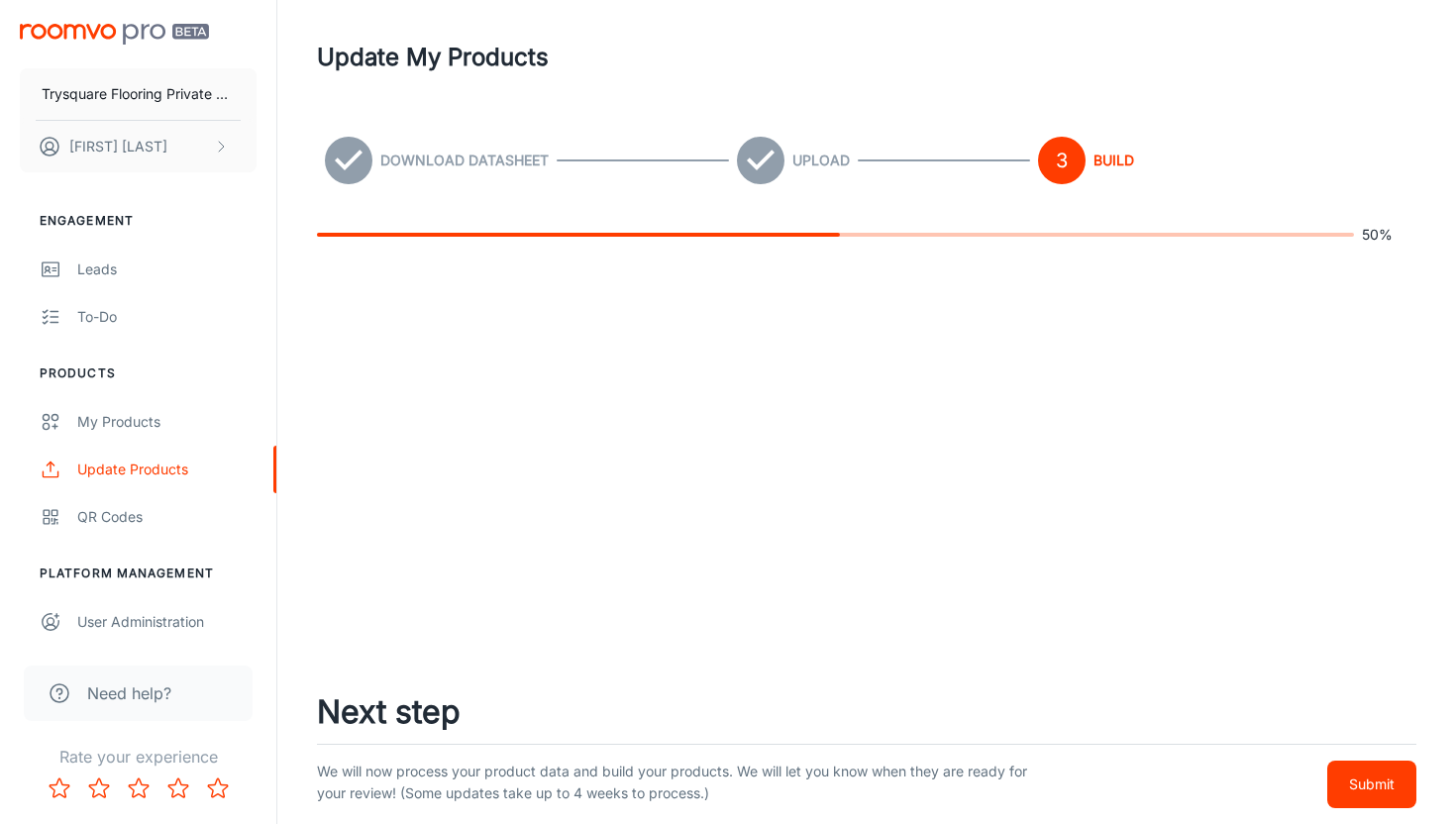 click on "Trysquare Flooring Private Limited [FIRST] [LAST] Engagement Leads To-do Products My Products Update Products QR Codes Platform Management User Administration Need help? Rate your experience Update My Products Download Datasheet Upload 3 Build 68 % Next step We will now process your product data and build your products. We will let you know when they are ready for your review! (Some updates take up to 4 weeks to process.) Submit" at bounding box center [728, 412] 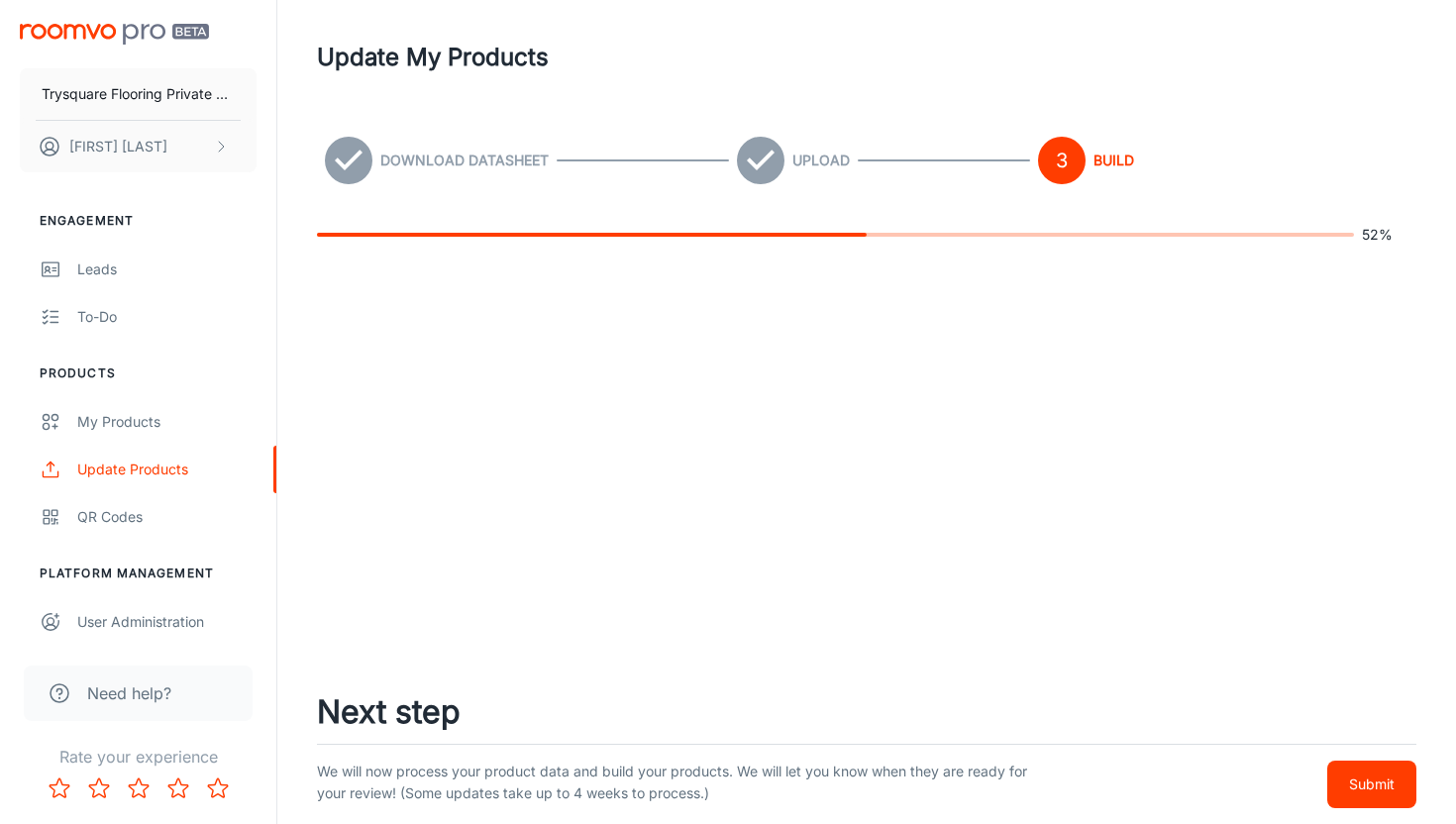 click at bounding box center (867, 325) 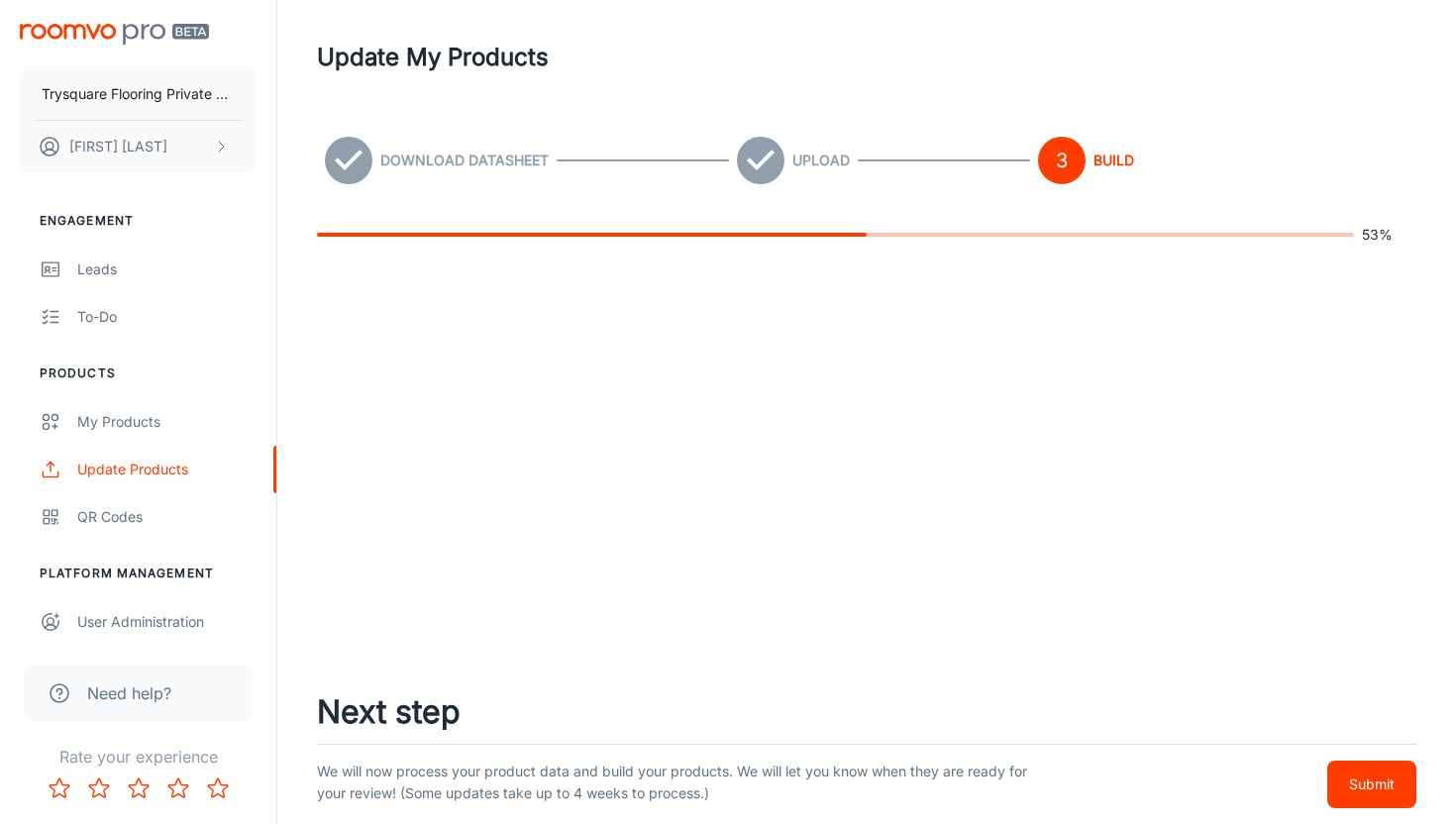 click at bounding box center [867, 325] 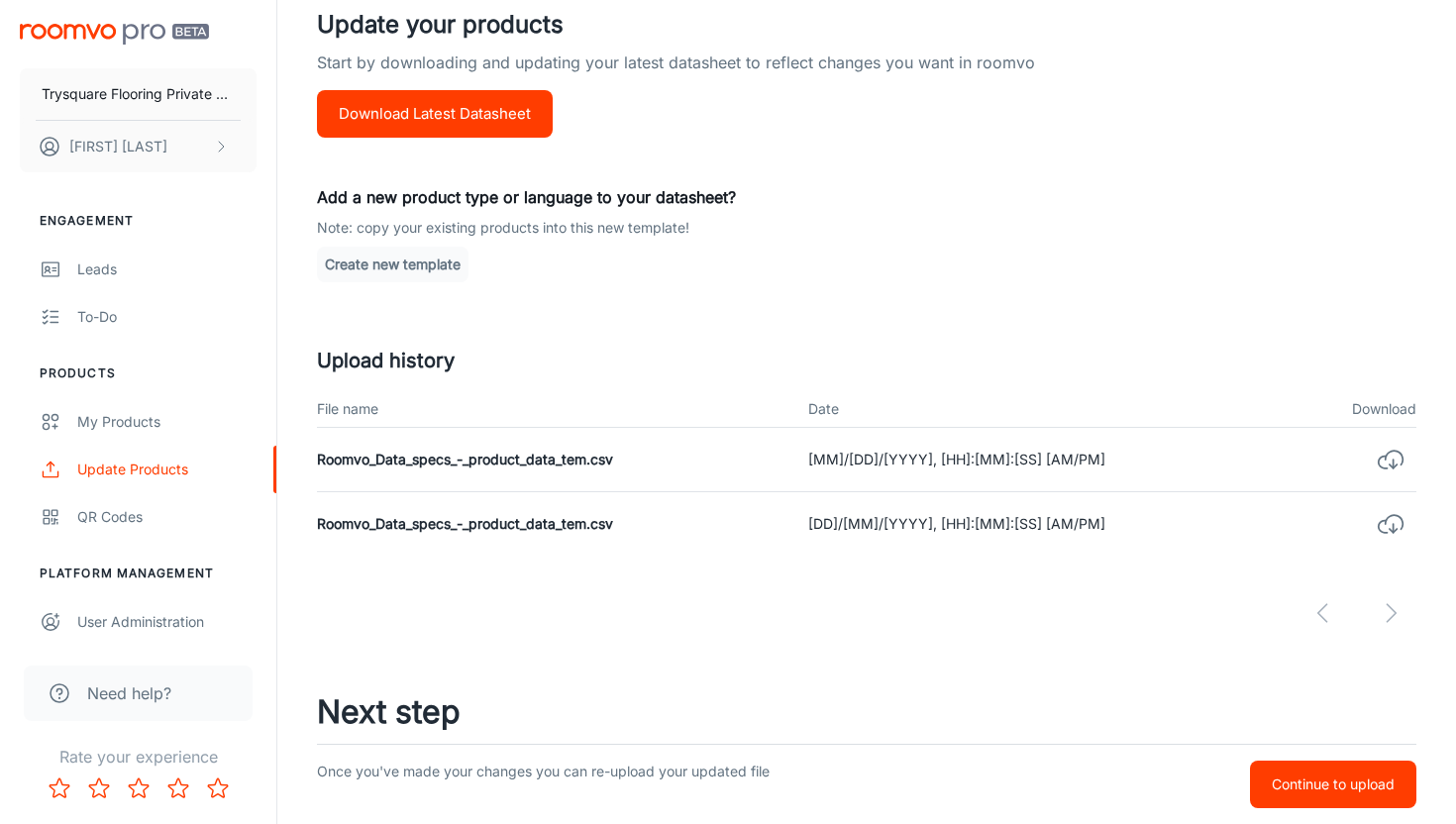 scroll, scrollTop: 230, scrollLeft: 0, axis: vertical 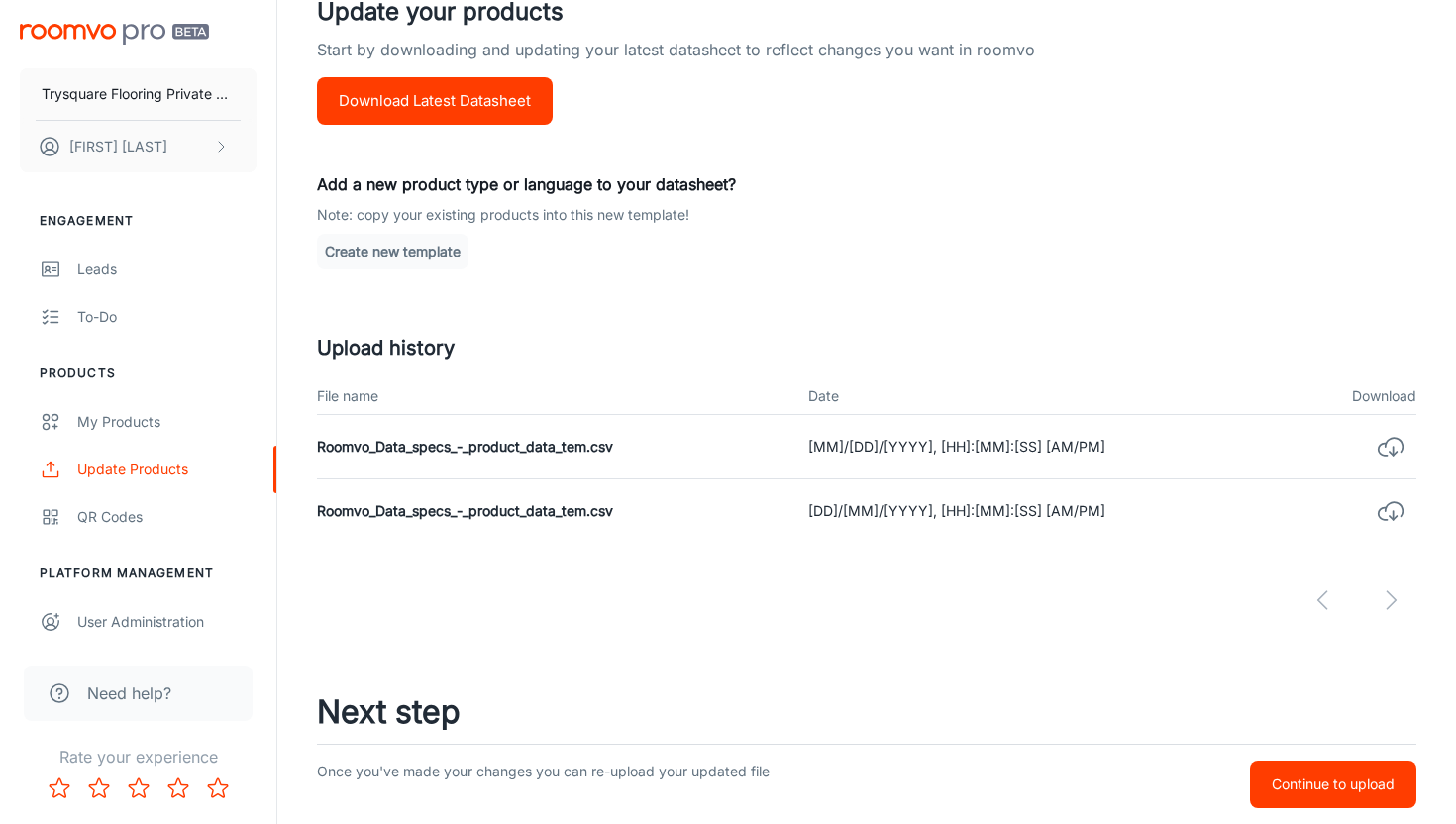 click on "Continue to upload" at bounding box center (1333, 784) 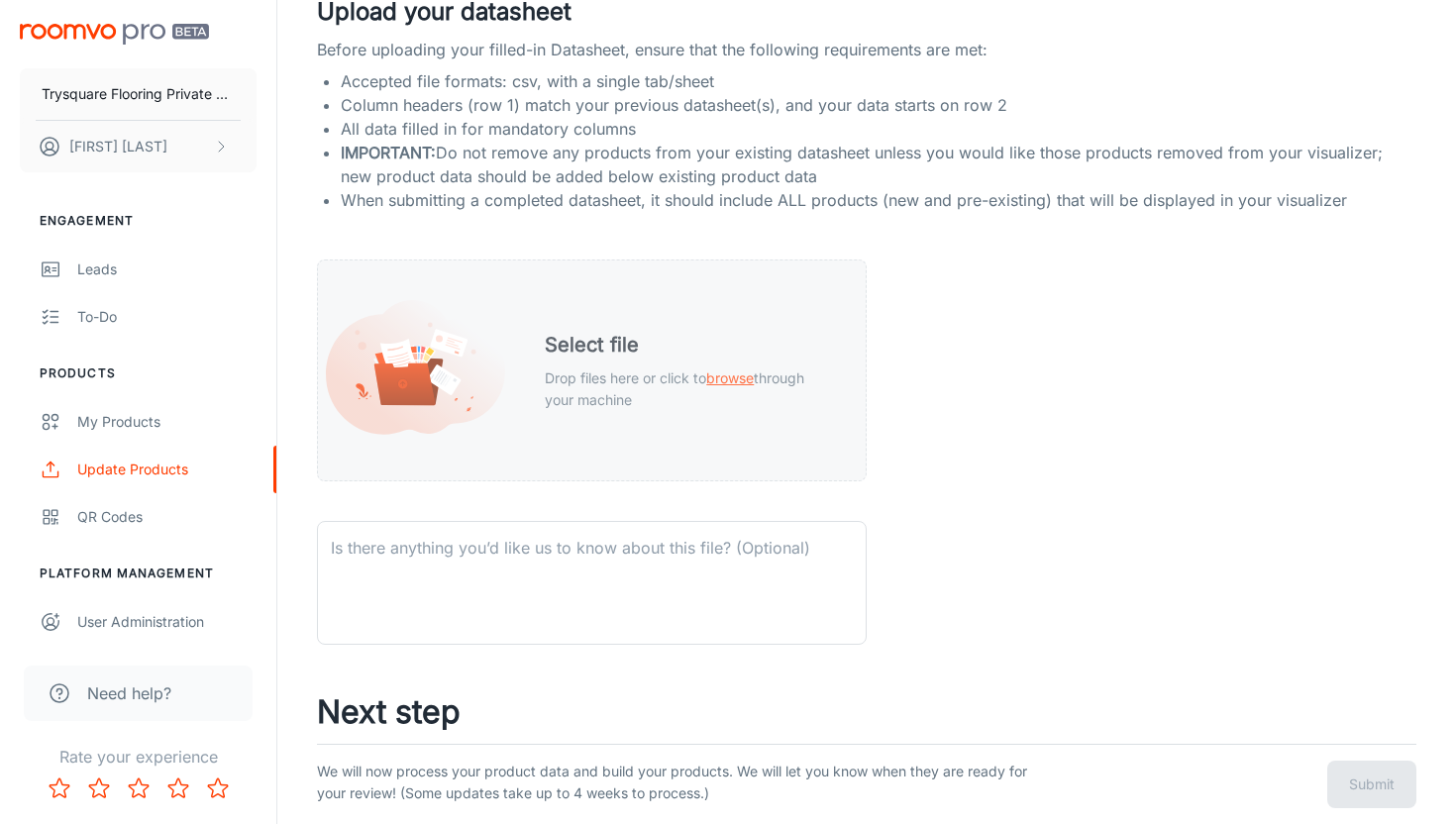 click on "Select file Drop files here or click to  browse  through your machine" at bounding box center (689, 370) 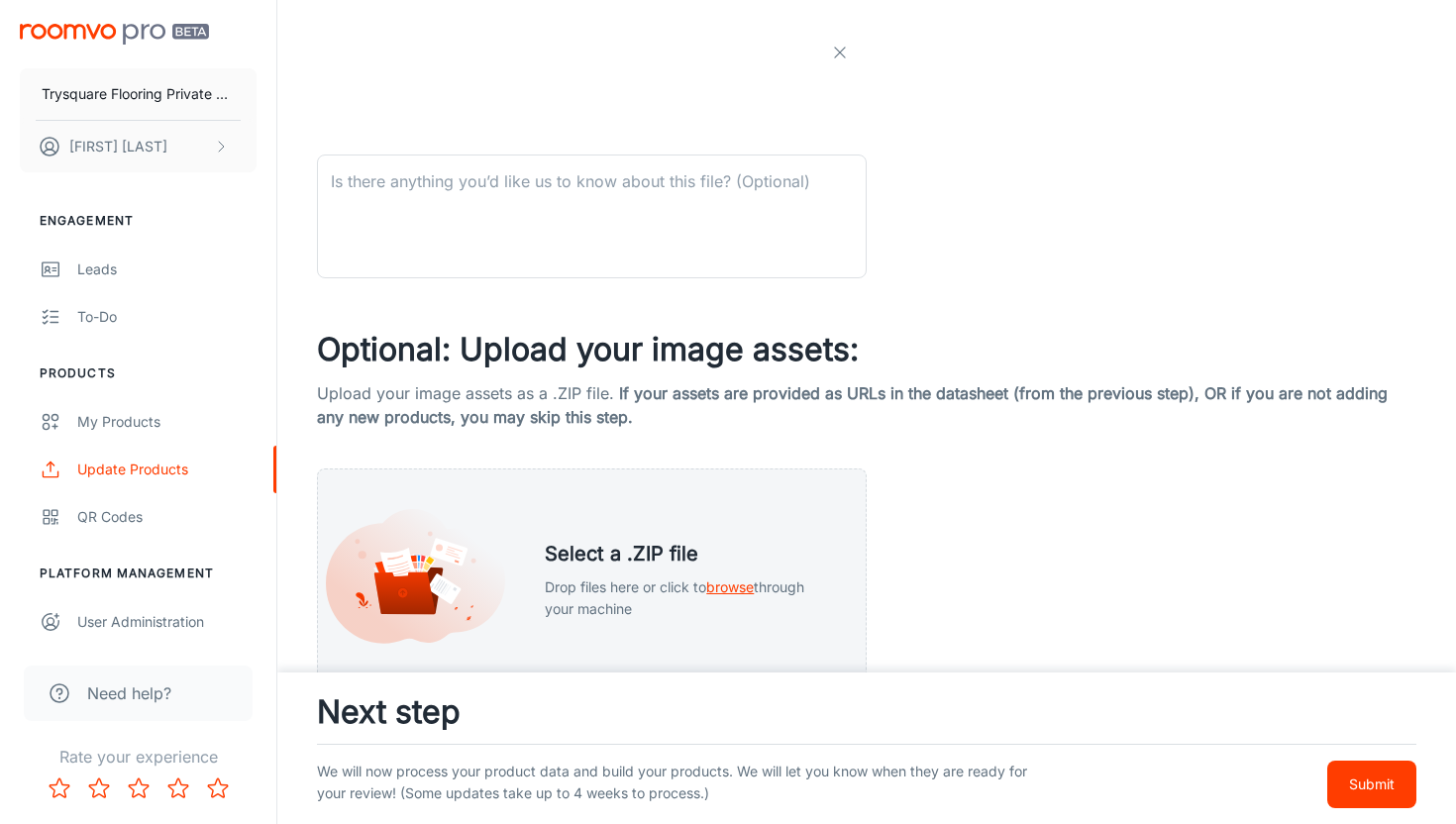scroll, scrollTop: 779, scrollLeft: 0, axis: vertical 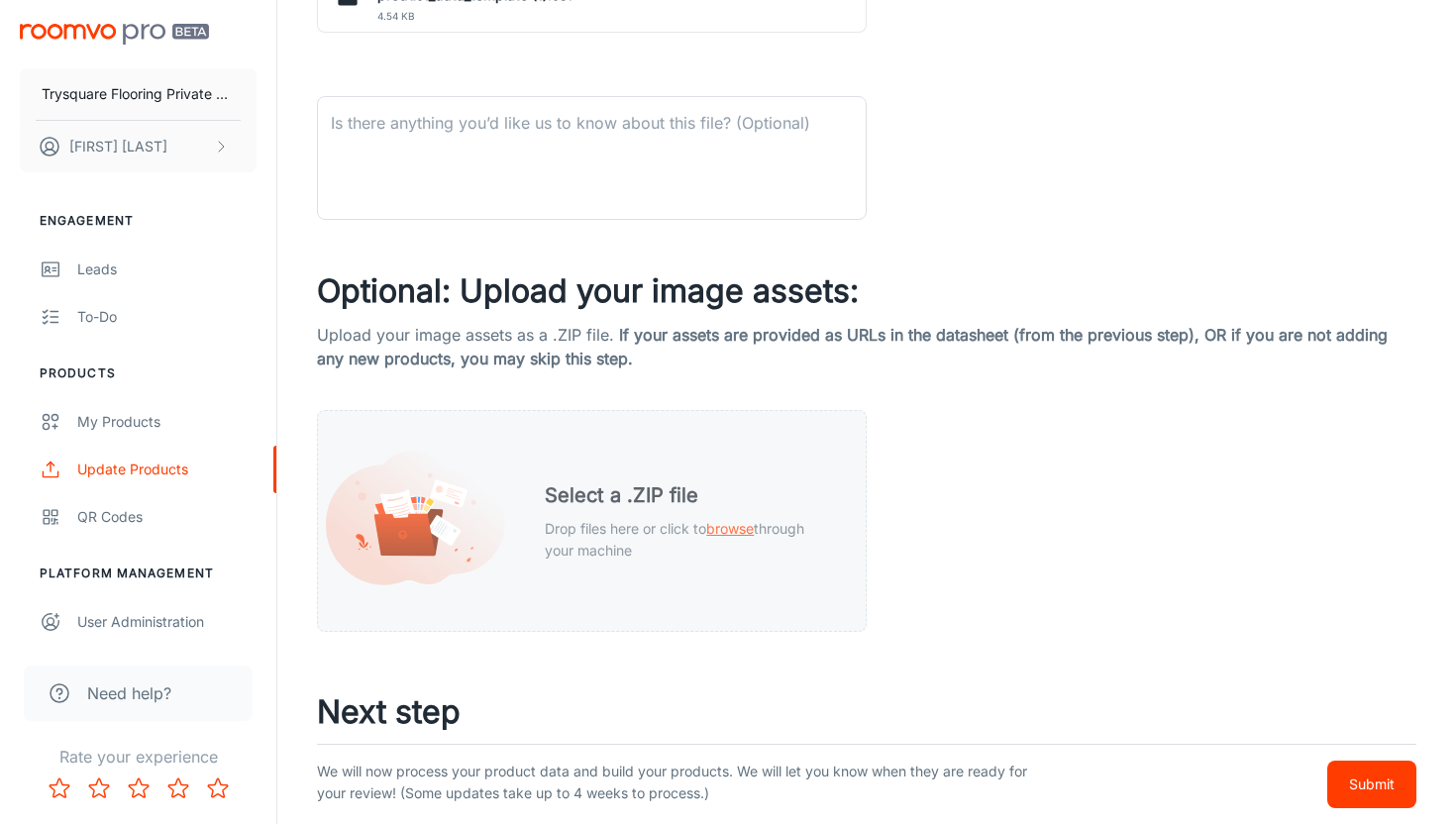 click on "Select a .ZIP file Drop files here or click to  browse  through your machine" at bounding box center [689, 521] 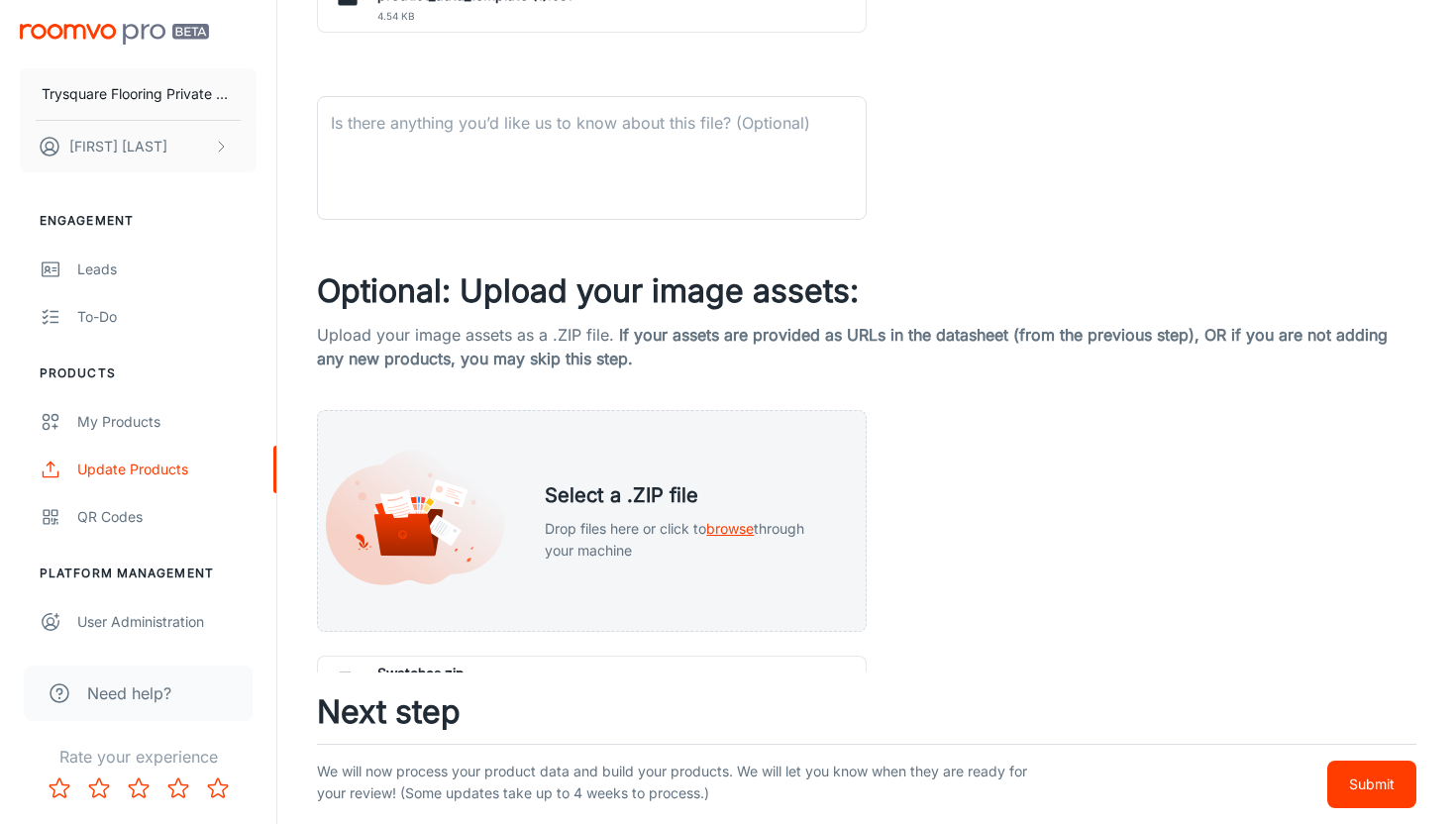 click on "Submit" at bounding box center (1372, 784) 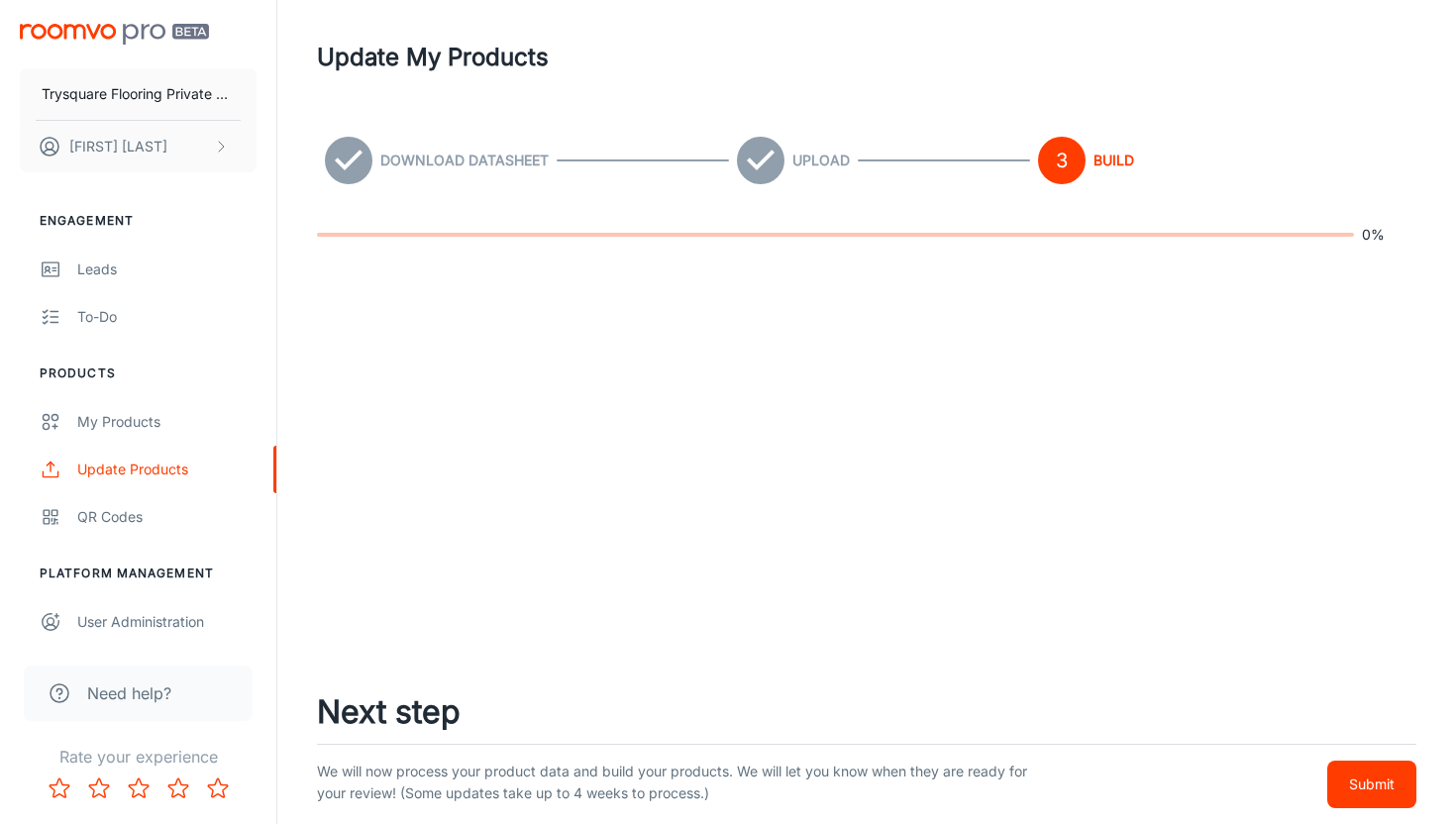 scroll, scrollTop: 0, scrollLeft: 0, axis: both 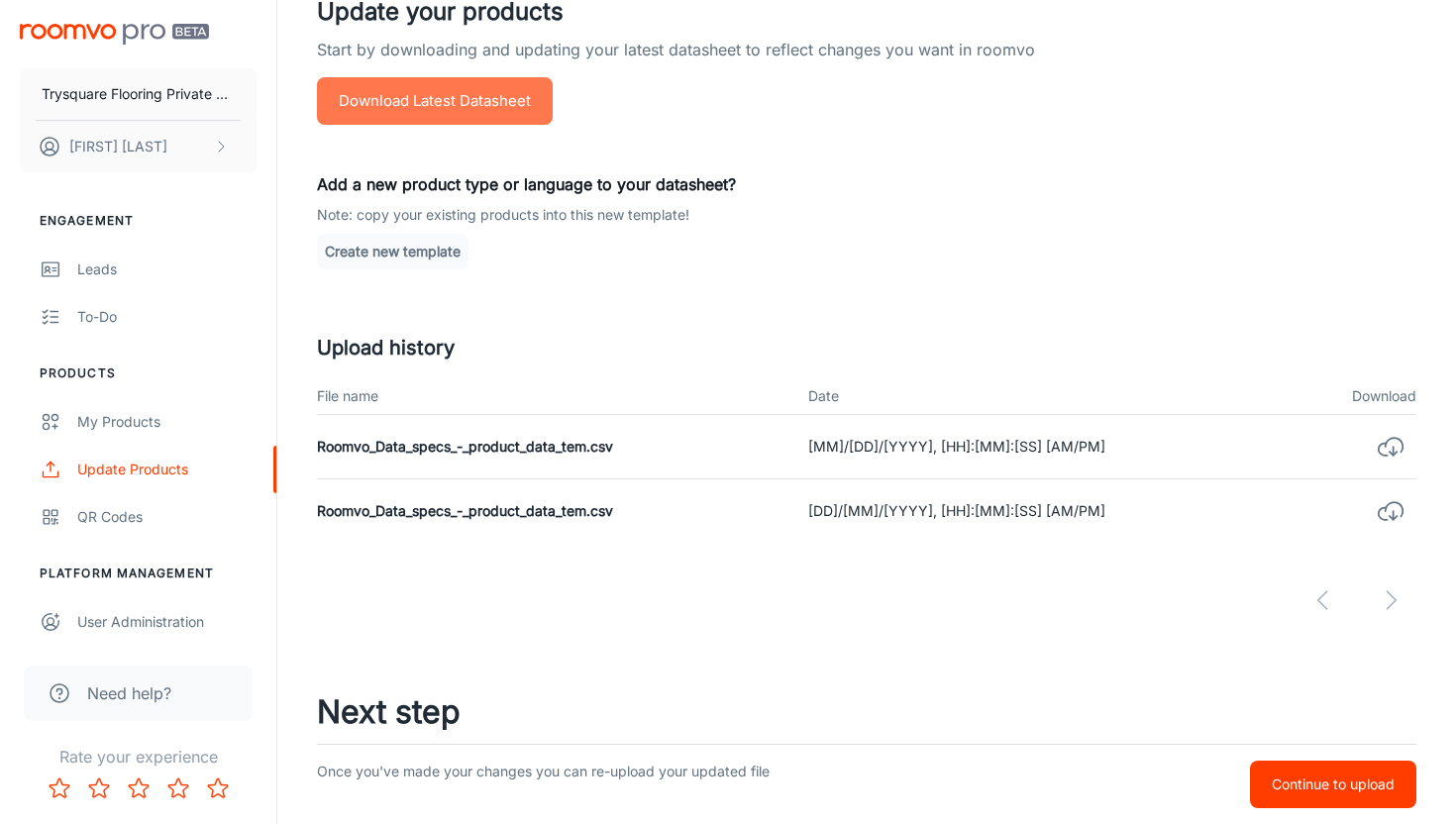 click on "Download Latest Datasheet" at bounding box center (435, 101) 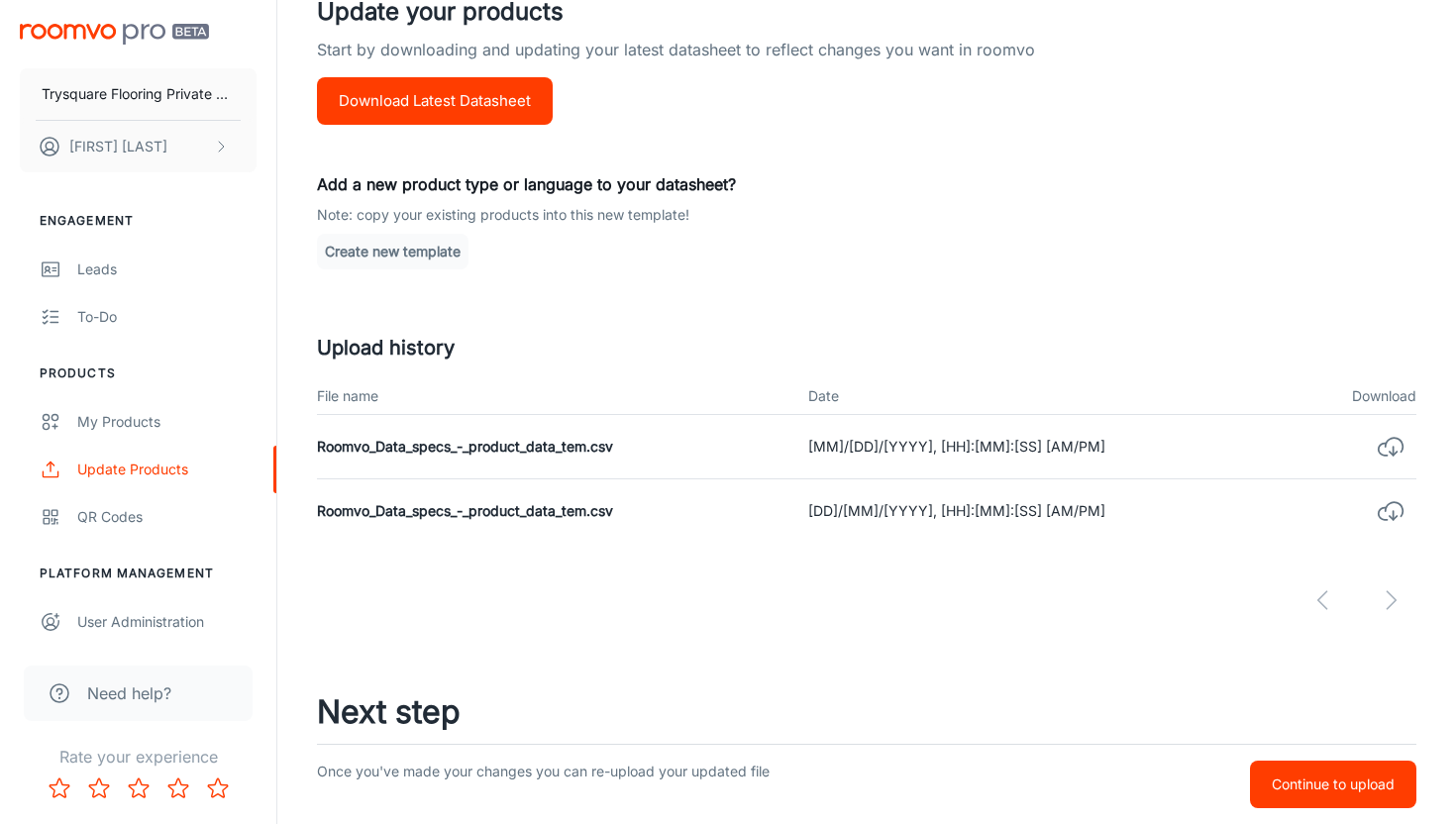 click on "Continue to upload" at bounding box center (1333, 784) 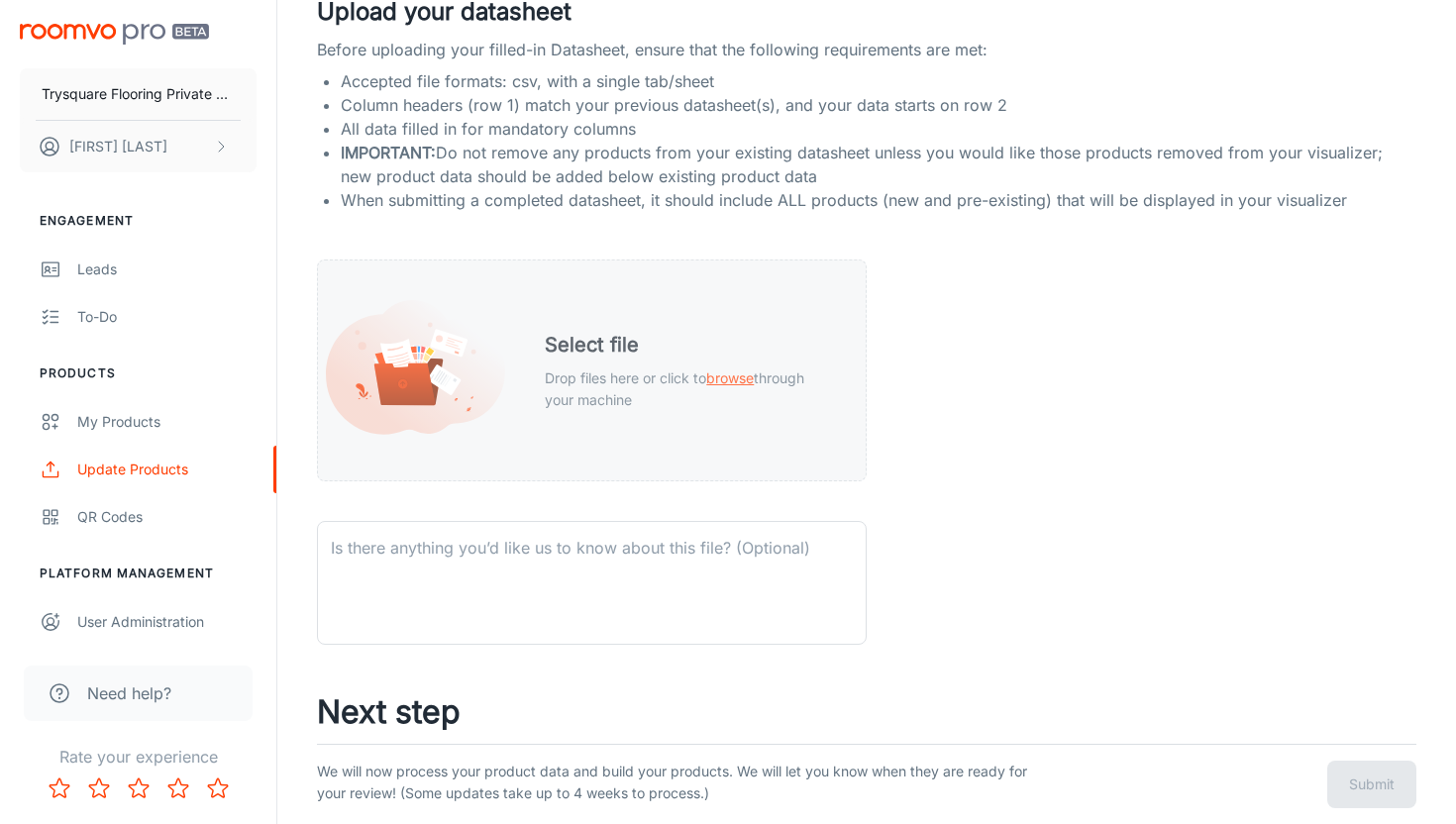 click 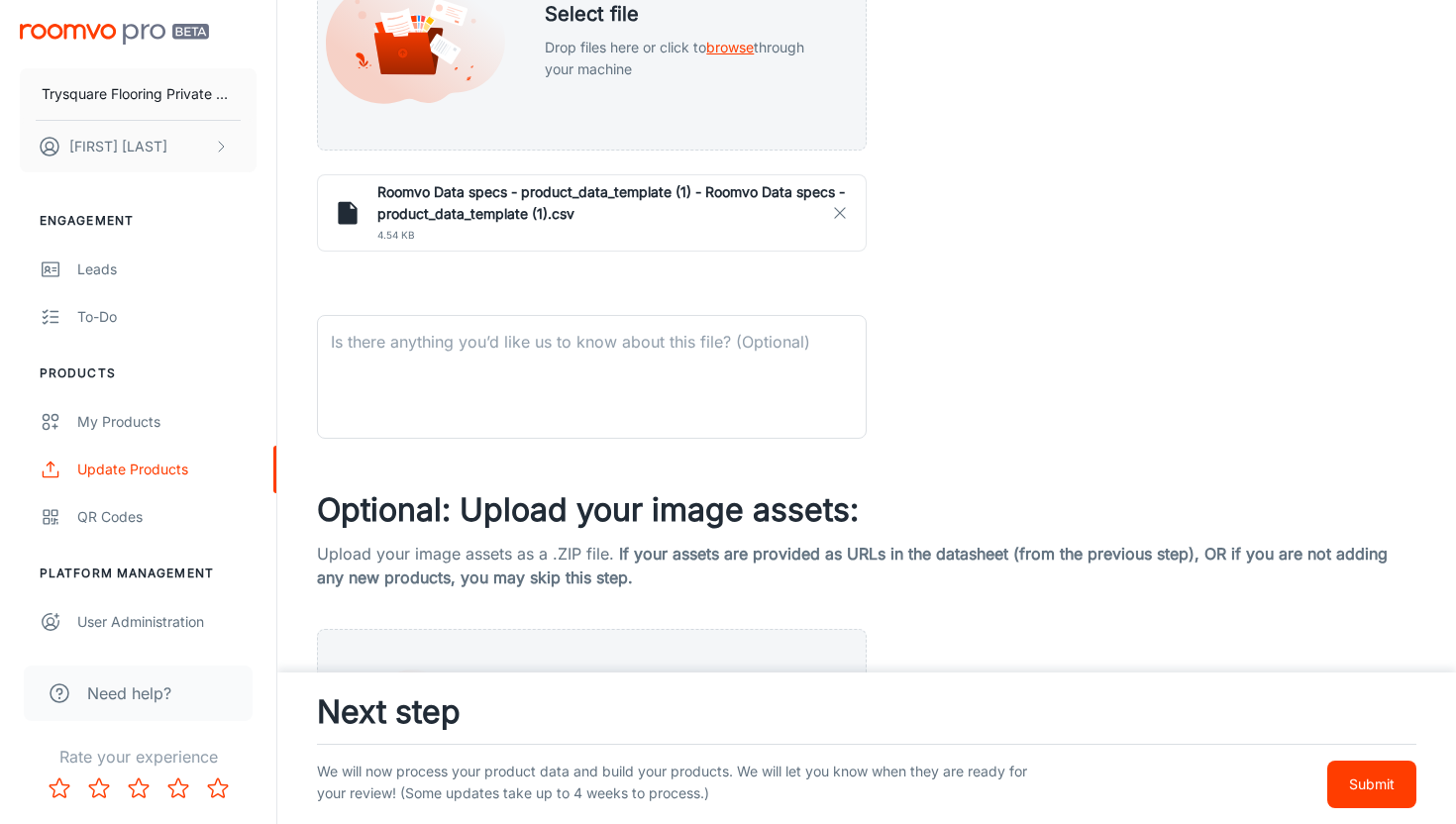 scroll, scrollTop: 664, scrollLeft: 0, axis: vertical 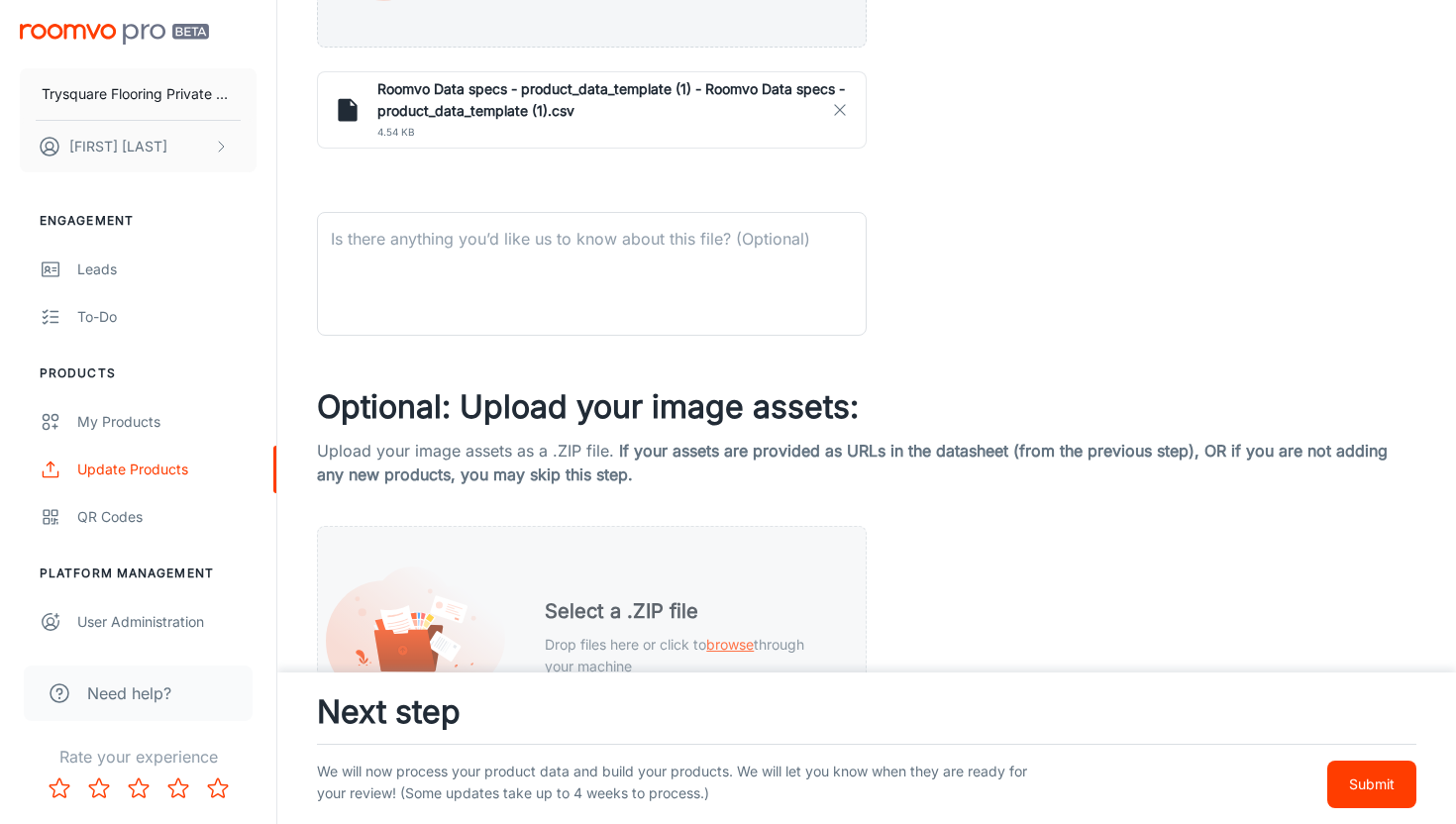 click on "Select a .ZIP file Drop files here or click to  browse  through your machine" at bounding box center [689, 637] 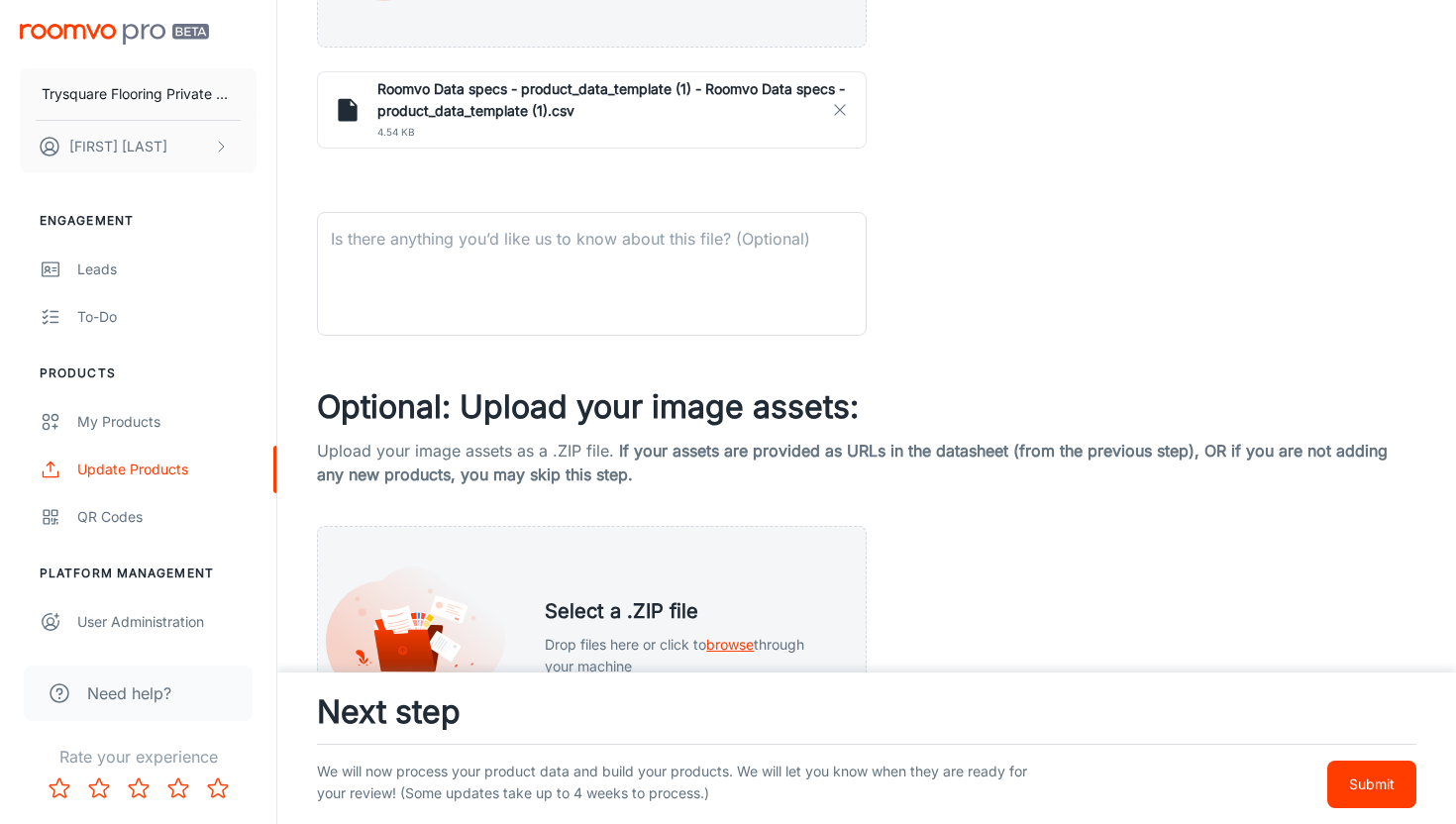 scroll, scrollTop: 882, scrollLeft: 0, axis: vertical 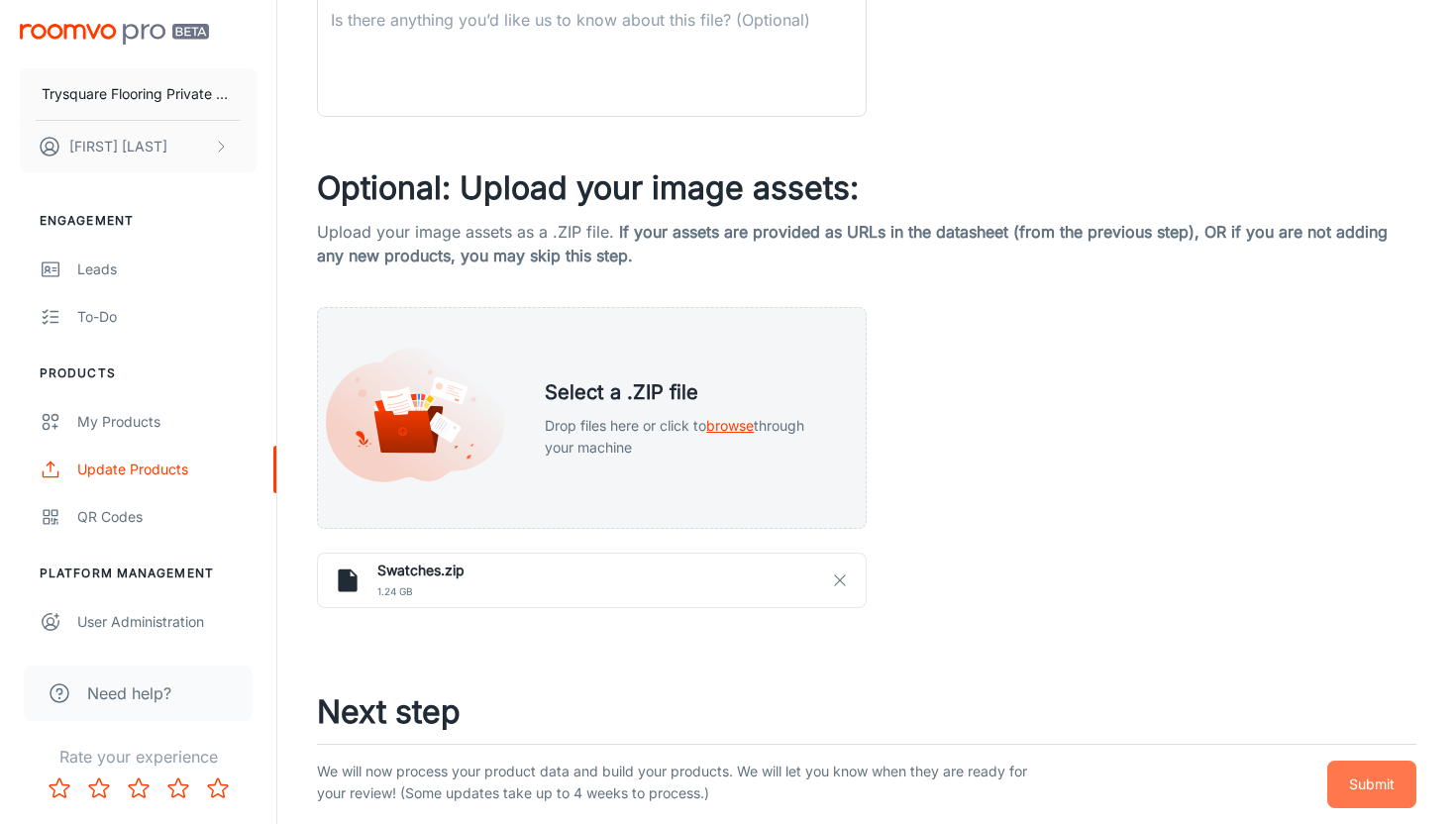 click on "Submit" at bounding box center [1372, 784] 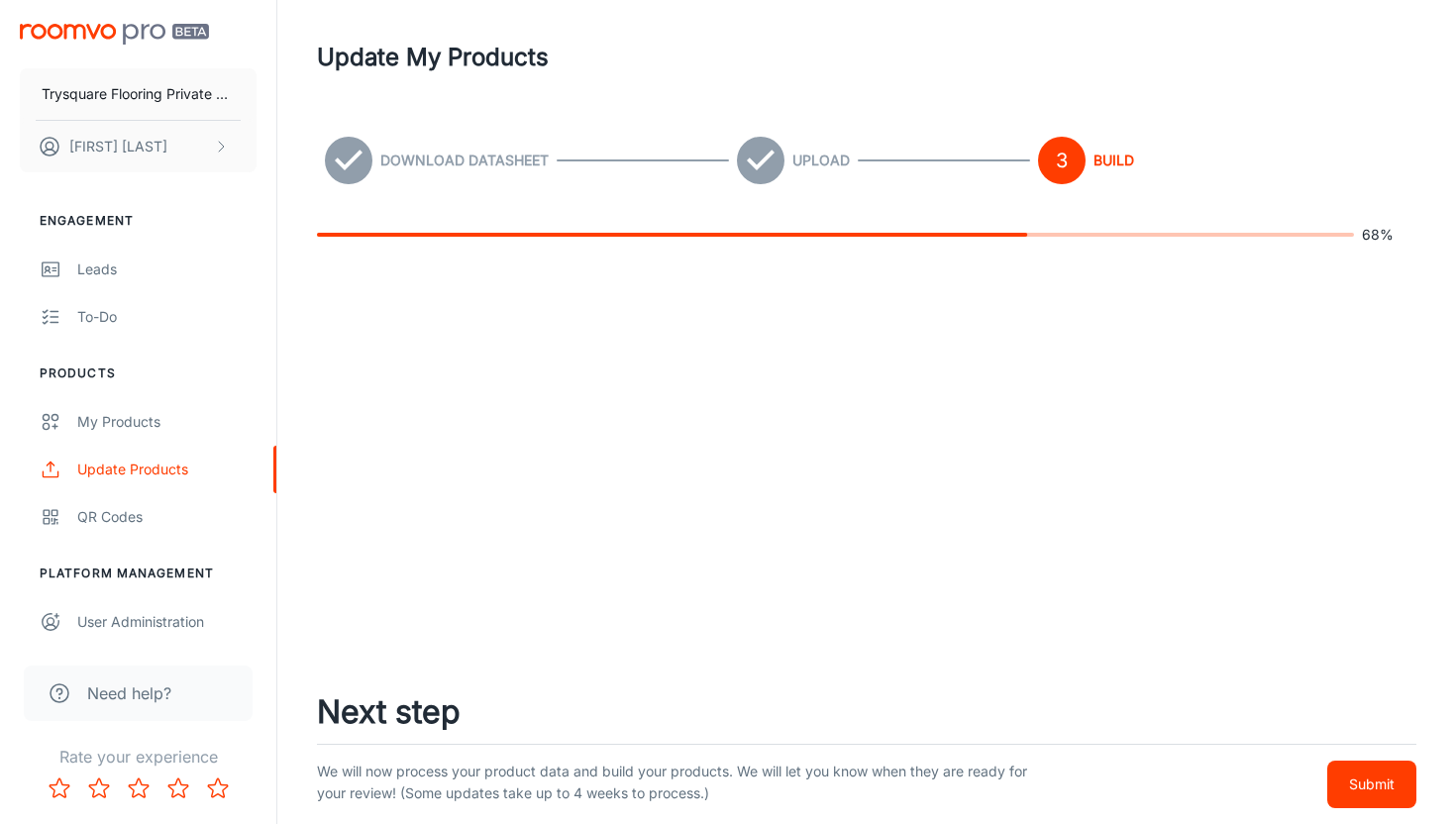 click on "Update My Products Download Datasheet Upload 3 Build 68 % Next step We will now process your product data and build your products. We will let you know when they are ready for your review! (Some updates take up to 4 weeks to process.) Submit" at bounding box center [867, 222] 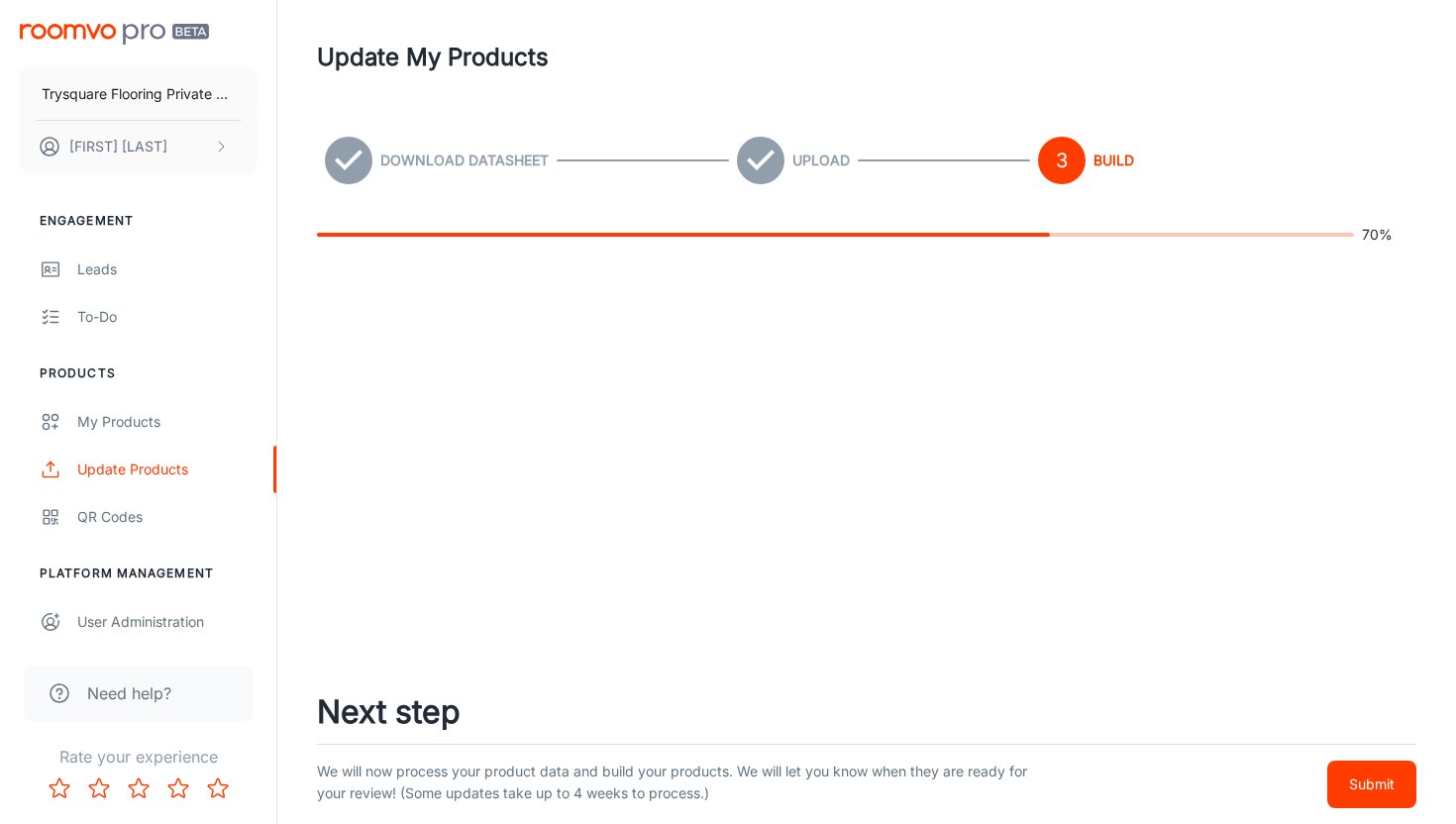 click on "Trysquare Flooring Private Limited [FIRST] [LAST] Engagement Leads To-do Products My Products Update Products QR Codes Platform Management User Administration Need help? Rate your experience Update My Products Download Datasheet Upload 3 Build 70 % Next step We will now process your product data and build your products. We will let you know when they are ready for your review! (Some updates take up to 4 weeks to process.) Submit" at bounding box center (728, 412) 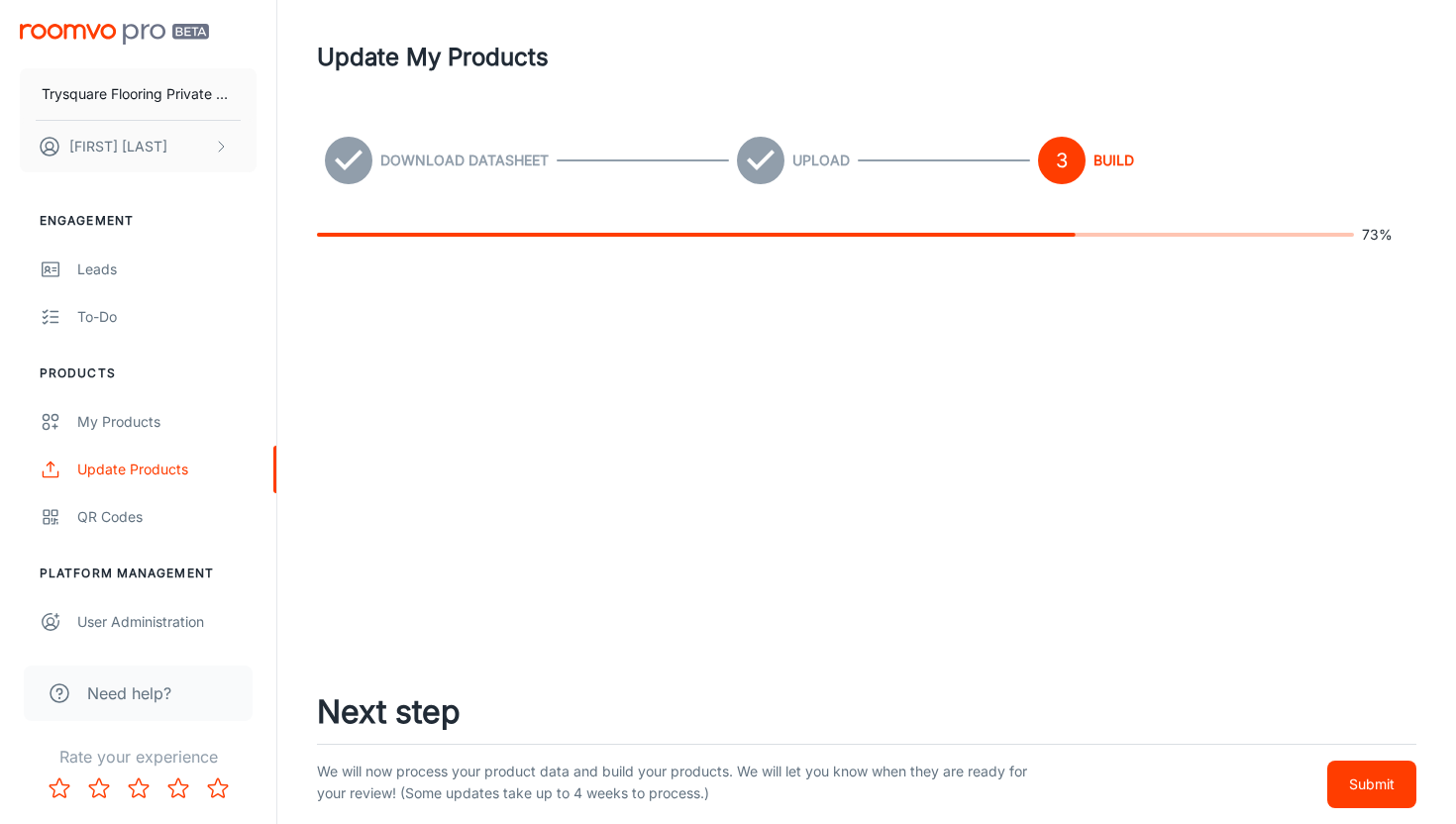 click on "Update My Products Download Datasheet Upload 3 Build 73 % Next step We will now process your product data and build your products. We will let you know when they are ready for your review! (Some updates take up to 4 weeks to process.) Submit" at bounding box center [867, 222] 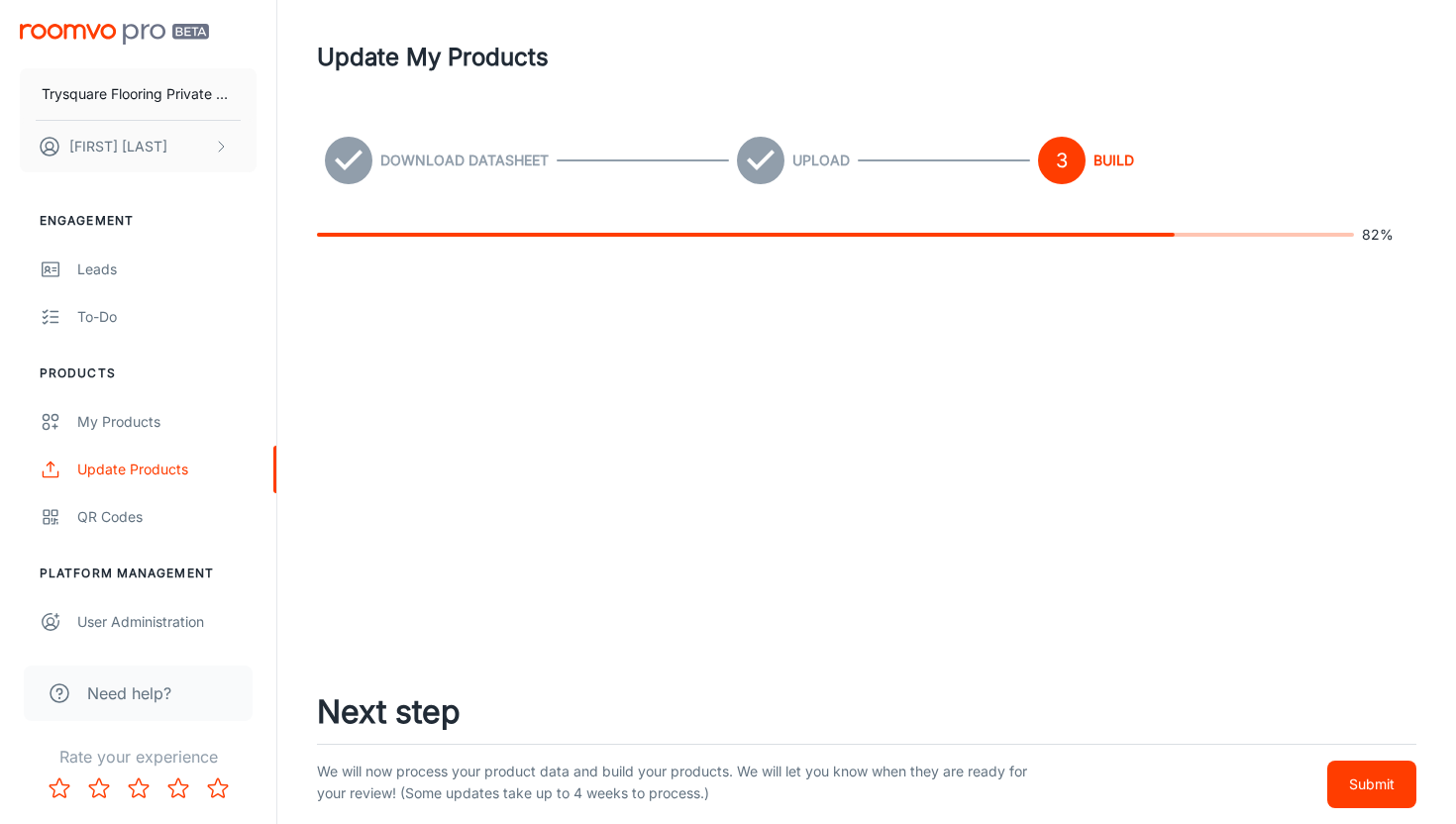 click on "Trysquare Flooring Private Limited [FIRST] [LAST] Engagement Leads To-do Products My Products Update Products QR Codes Platform Management User Administration Need help? Rate your experience Update My Products Download Datasheet Upload 3 Build 82 % Next step We will now process your product data and build your products. We will let you know when they are ready for your review! (Some updates take up to 4 weeks to process.) Submit" at bounding box center (728, 412) 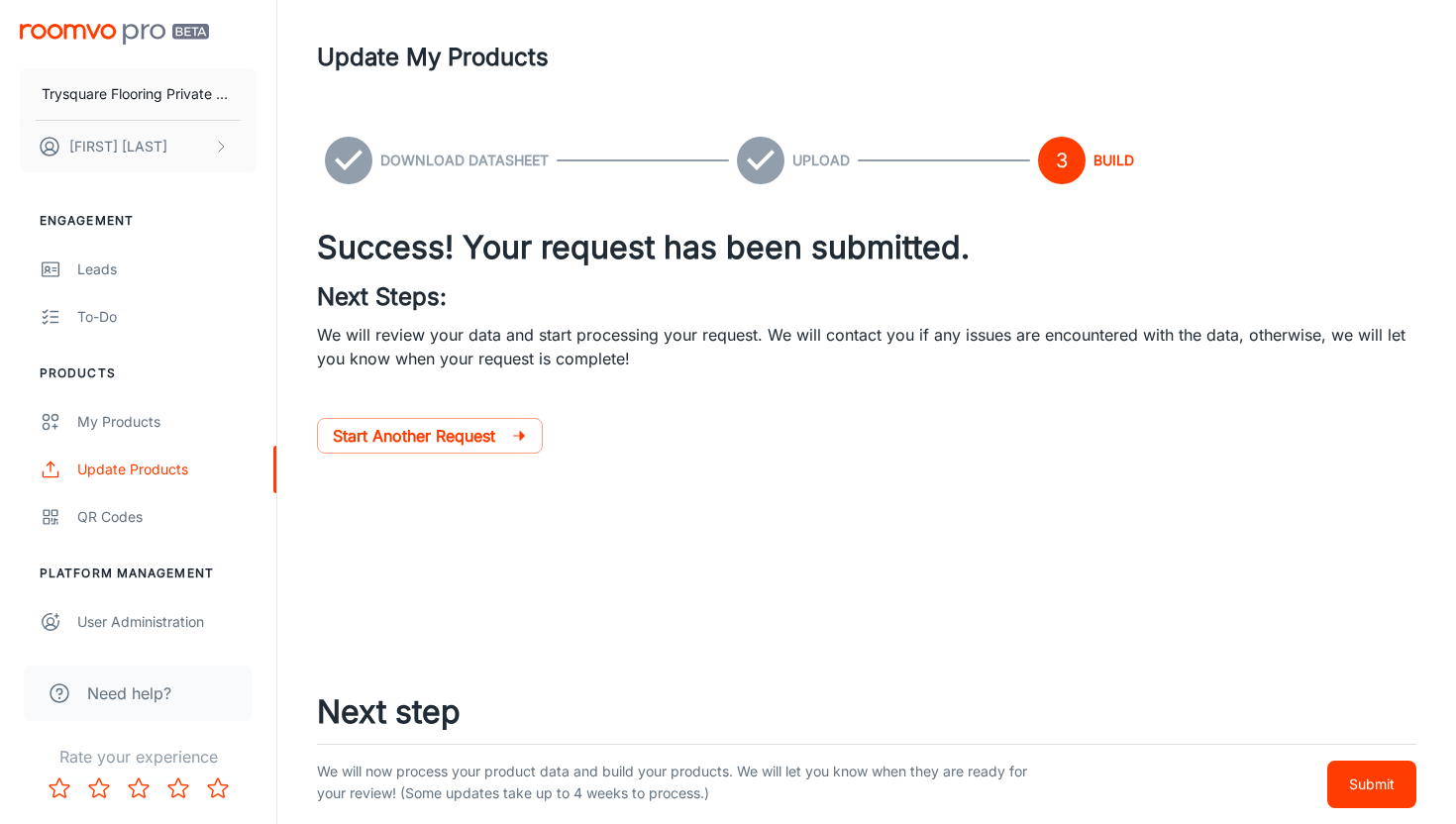 click on "Update My Products" at bounding box center (867, 57) 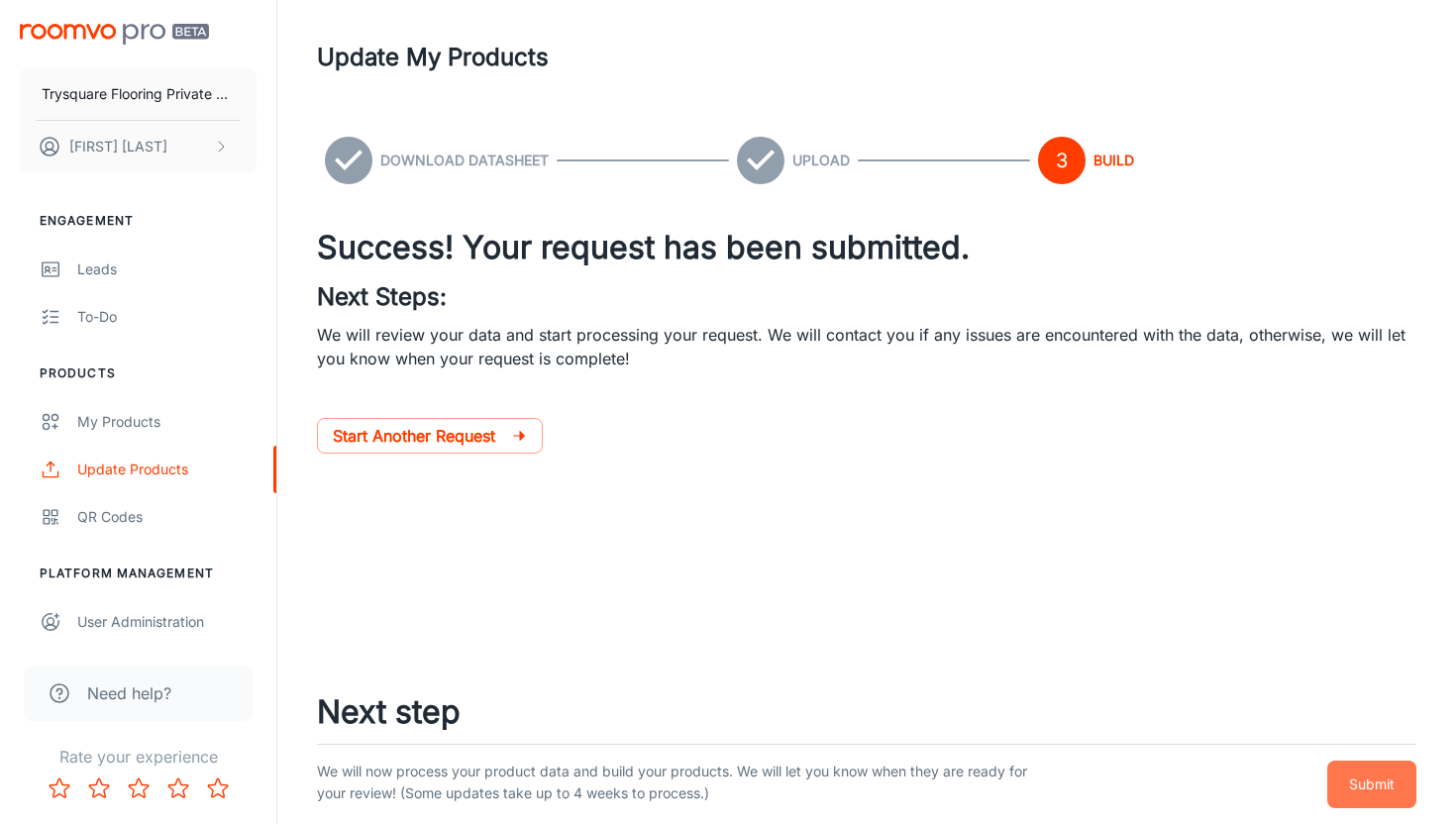 click on "Submit" at bounding box center (1372, 784) 